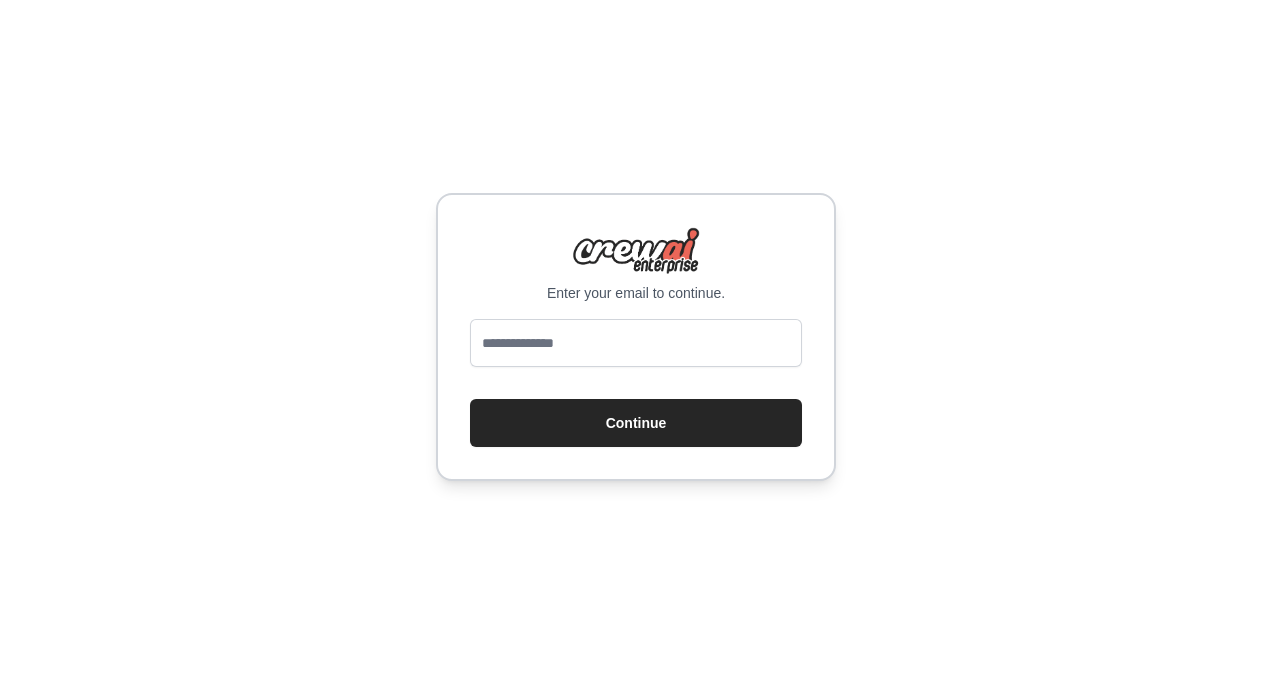 scroll, scrollTop: 0, scrollLeft: 0, axis: both 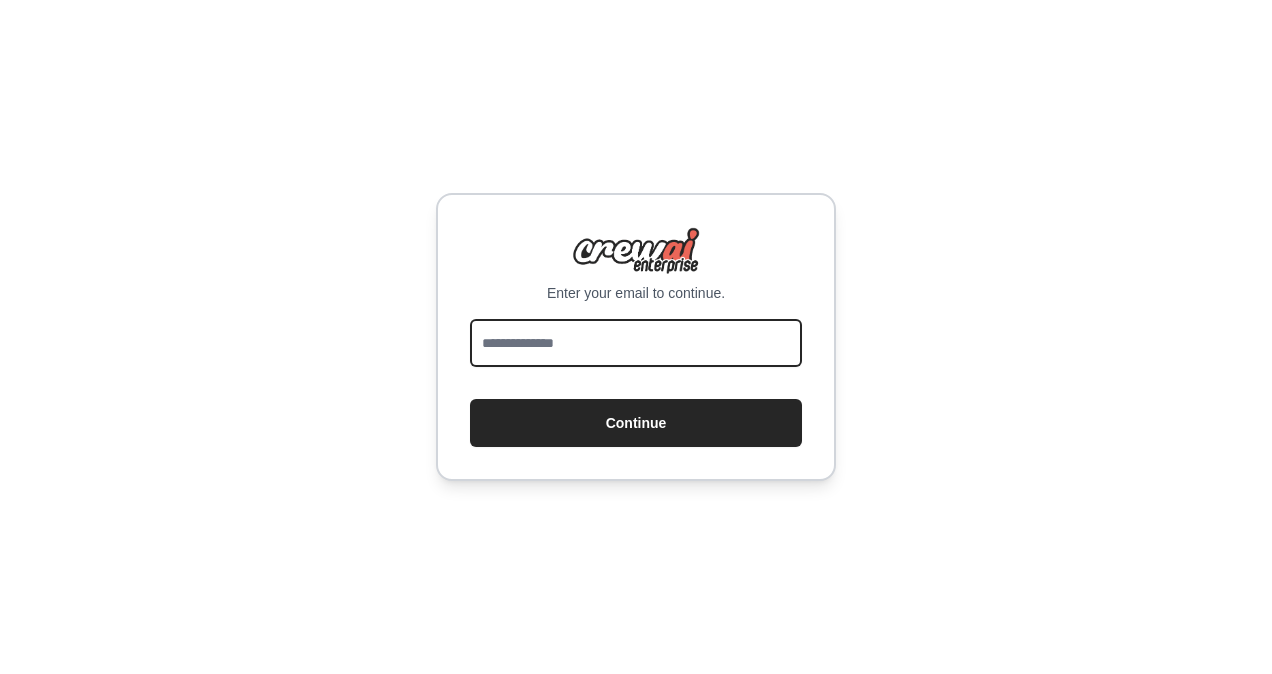 click at bounding box center (636, 343) 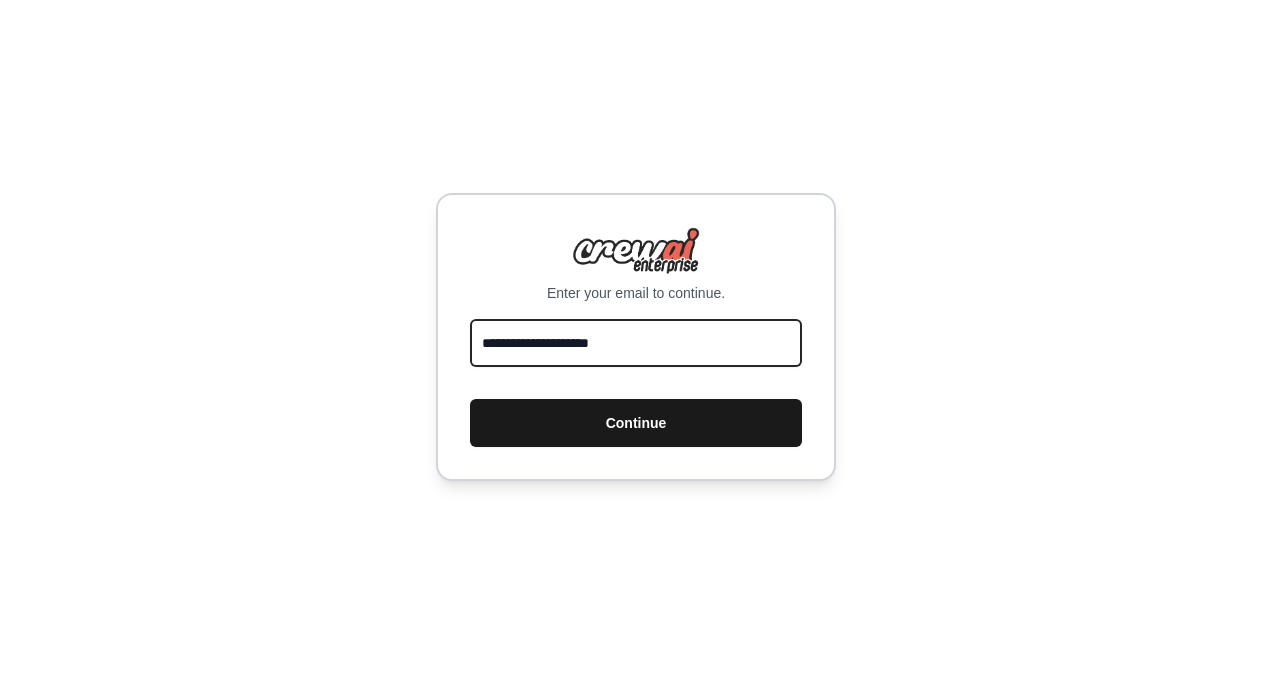 type on "**********" 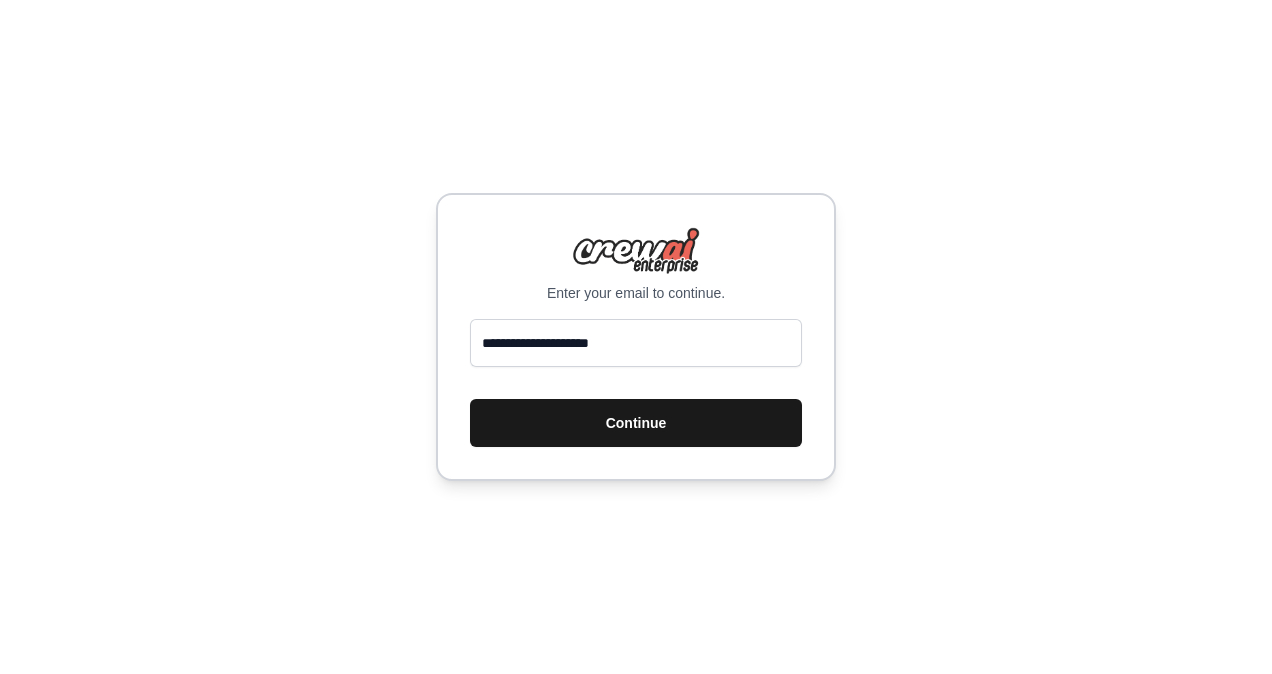 click on "Continue" at bounding box center [636, 423] 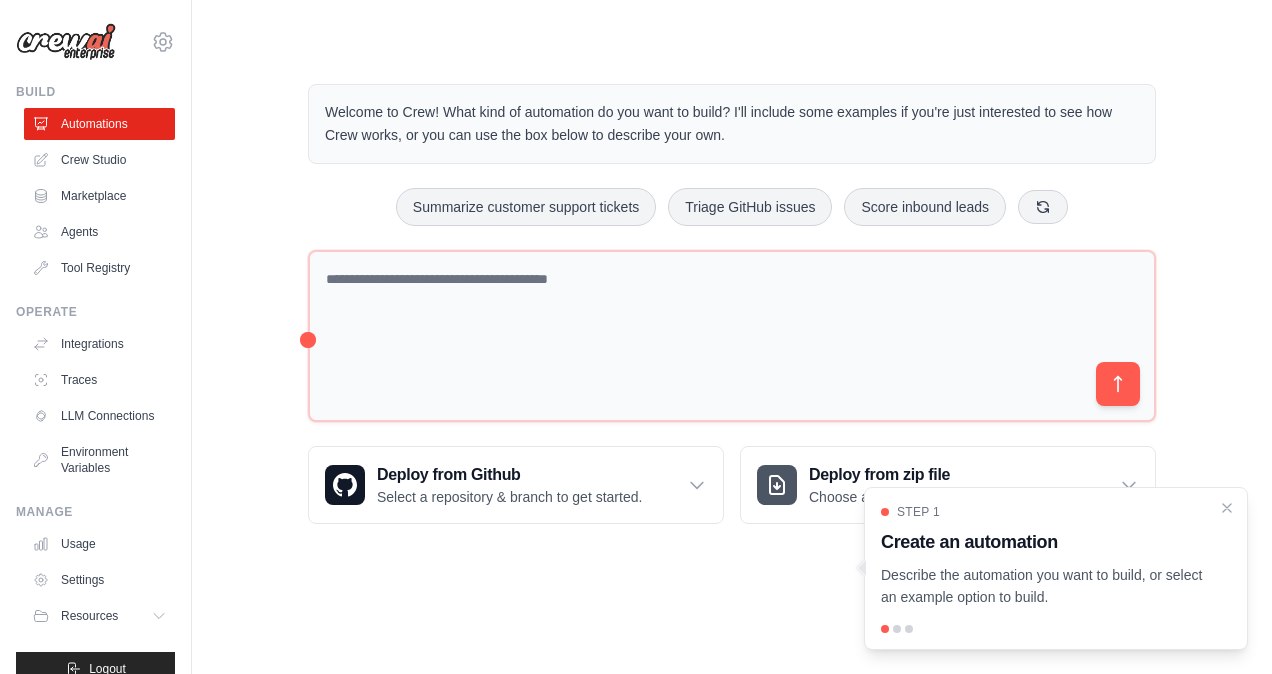 scroll, scrollTop: 0, scrollLeft: 0, axis: both 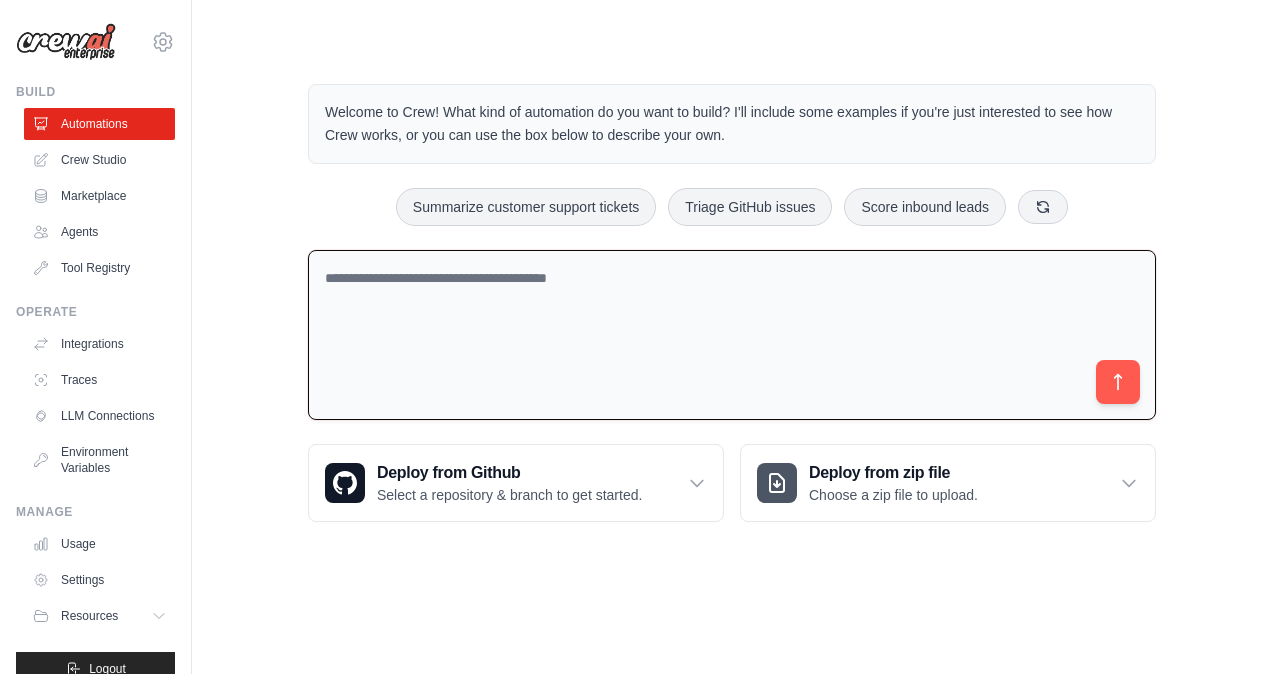 click at bounding box center [732, 335] 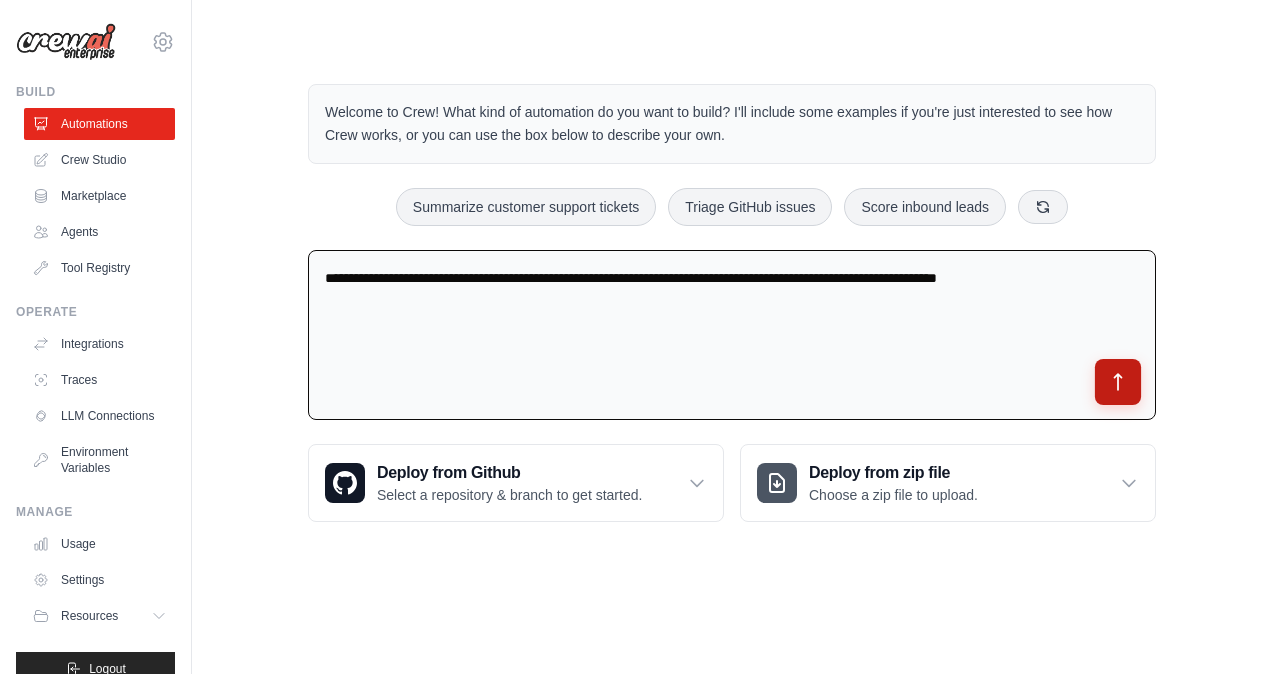 type on "**********" 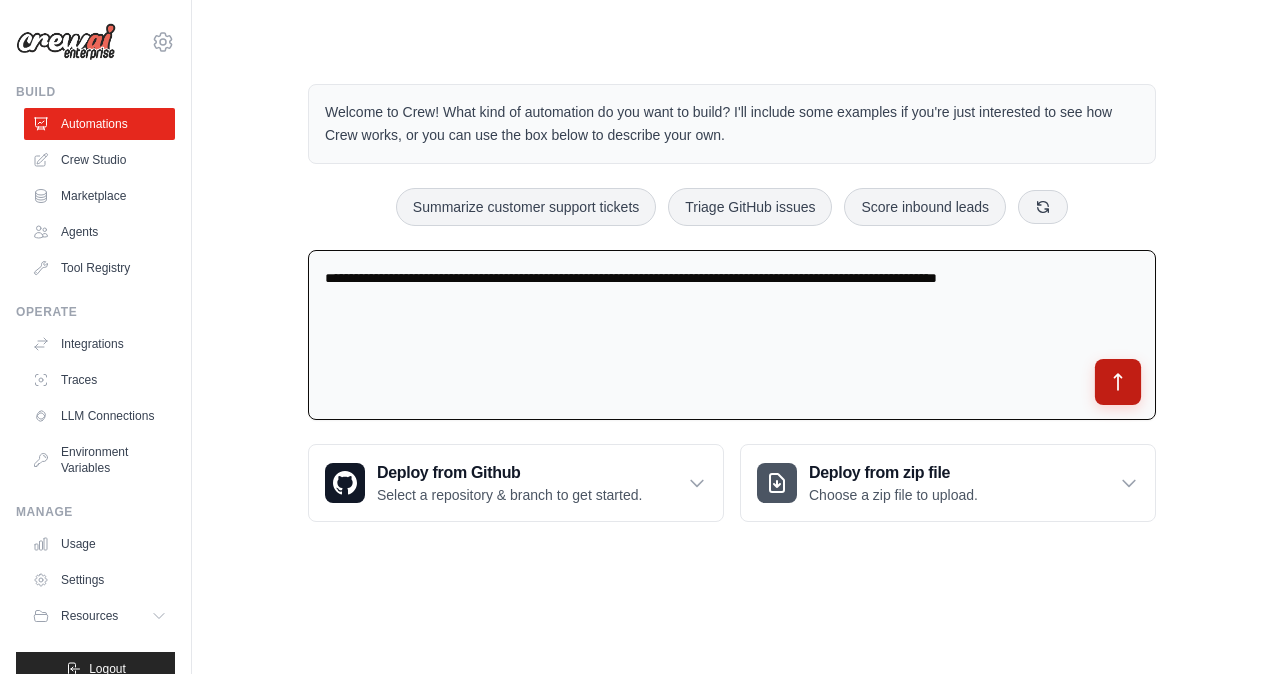 click at bounding box center (1118, 382) 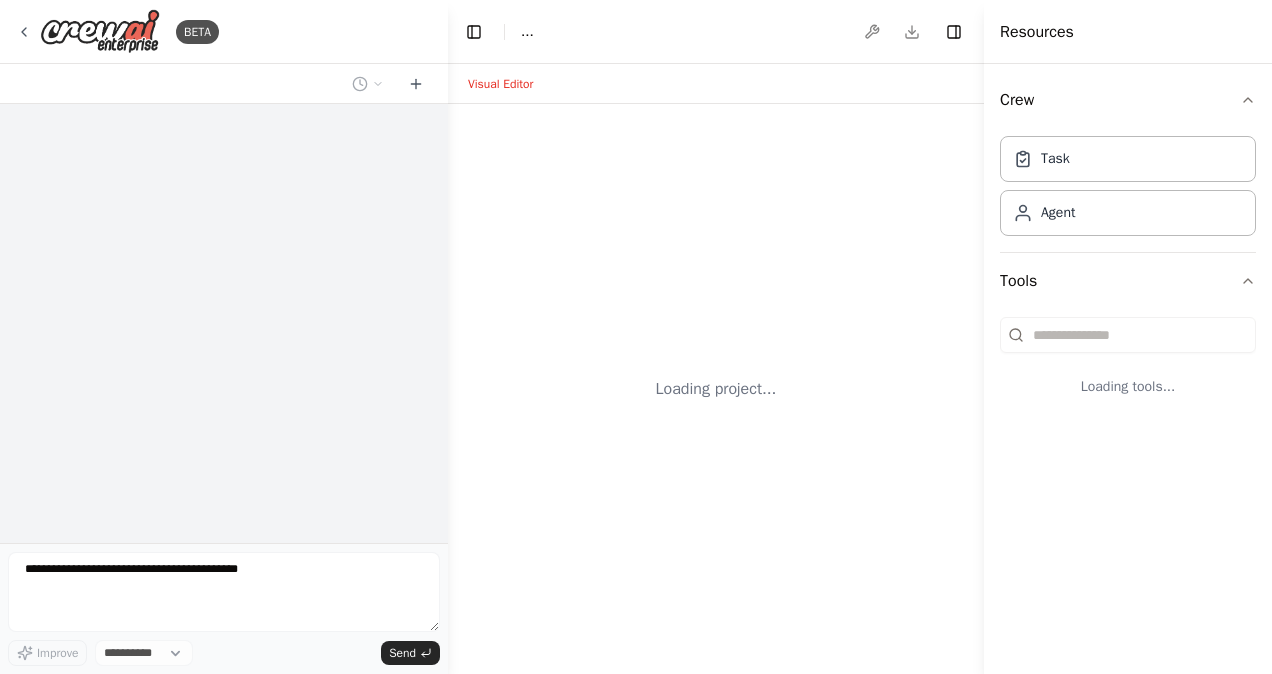 scroll, scrollTop: 0, scrollLeft: 0, axis: both 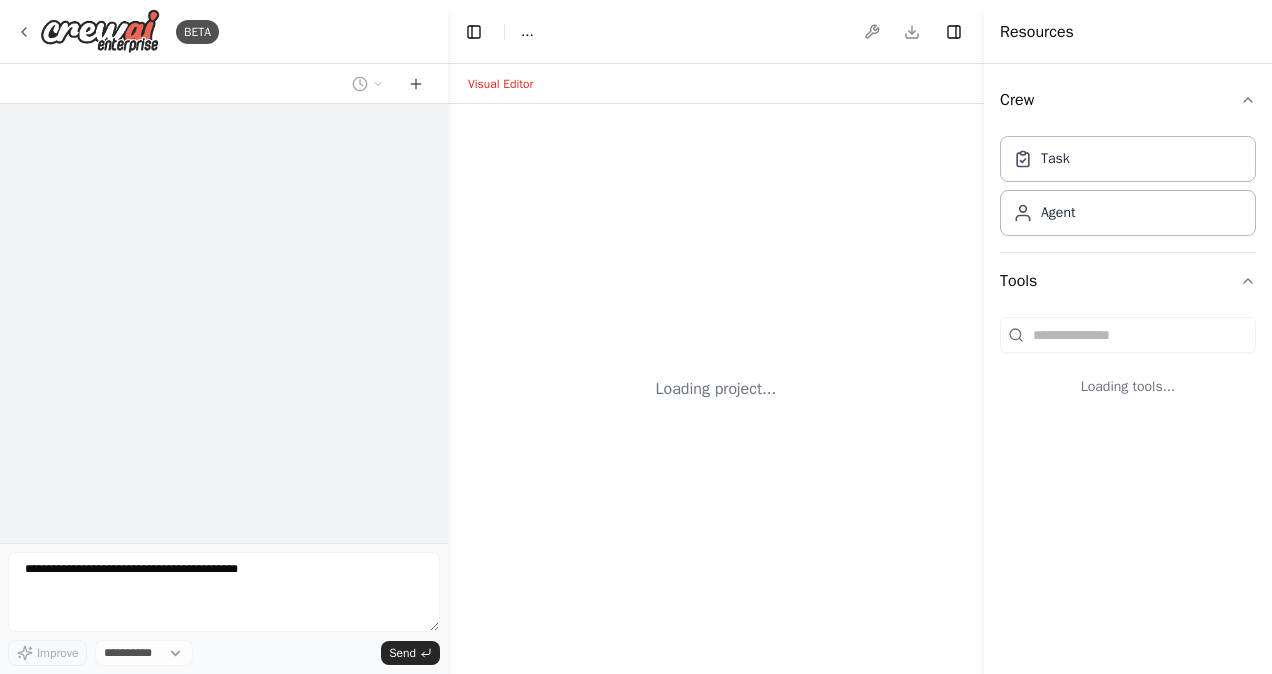 select on "****" 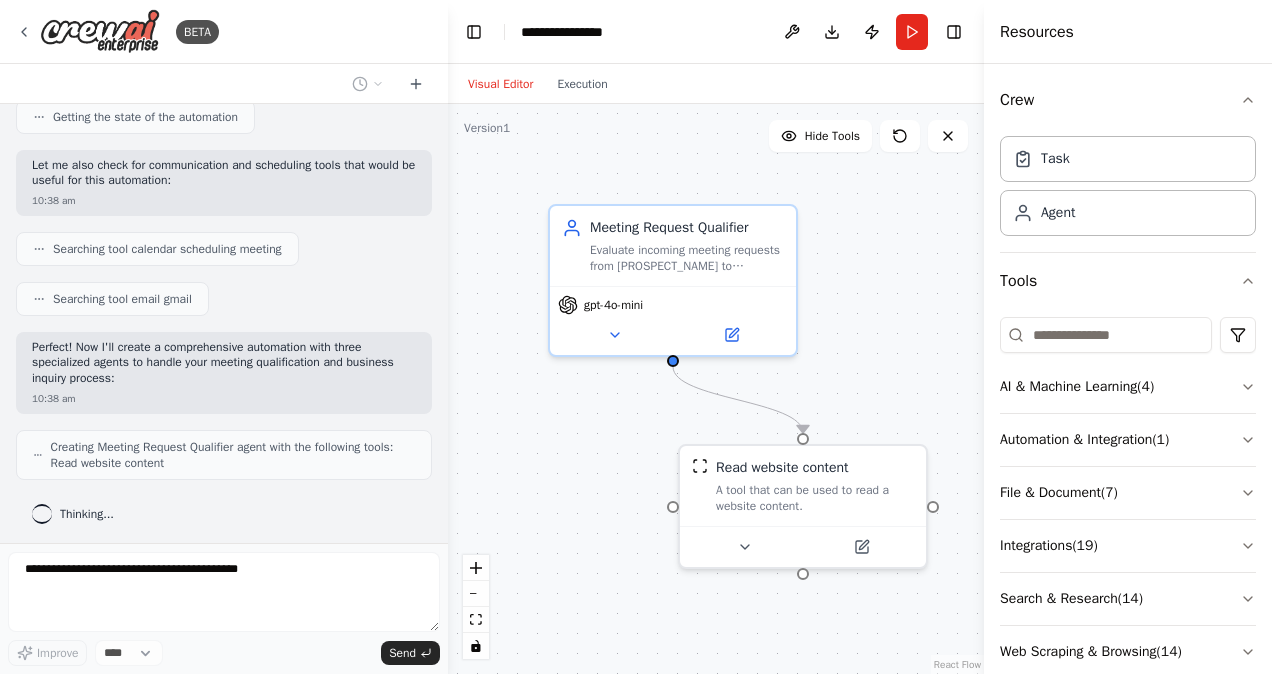 scroll, scrollTop: 367, scrollLeft: 0, axis: vertical 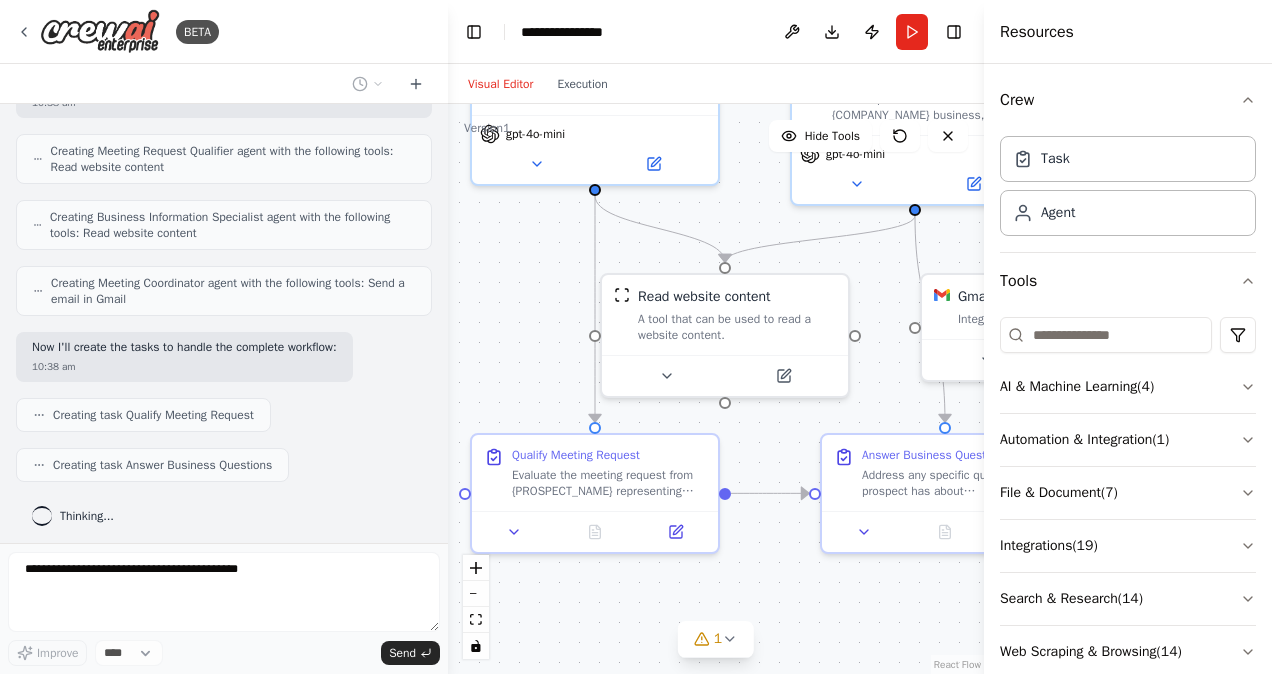 drag, startPoint x: 617, startPoint y: 426, endPoint x: 537, endPoint y: 255, distance: 188.78824 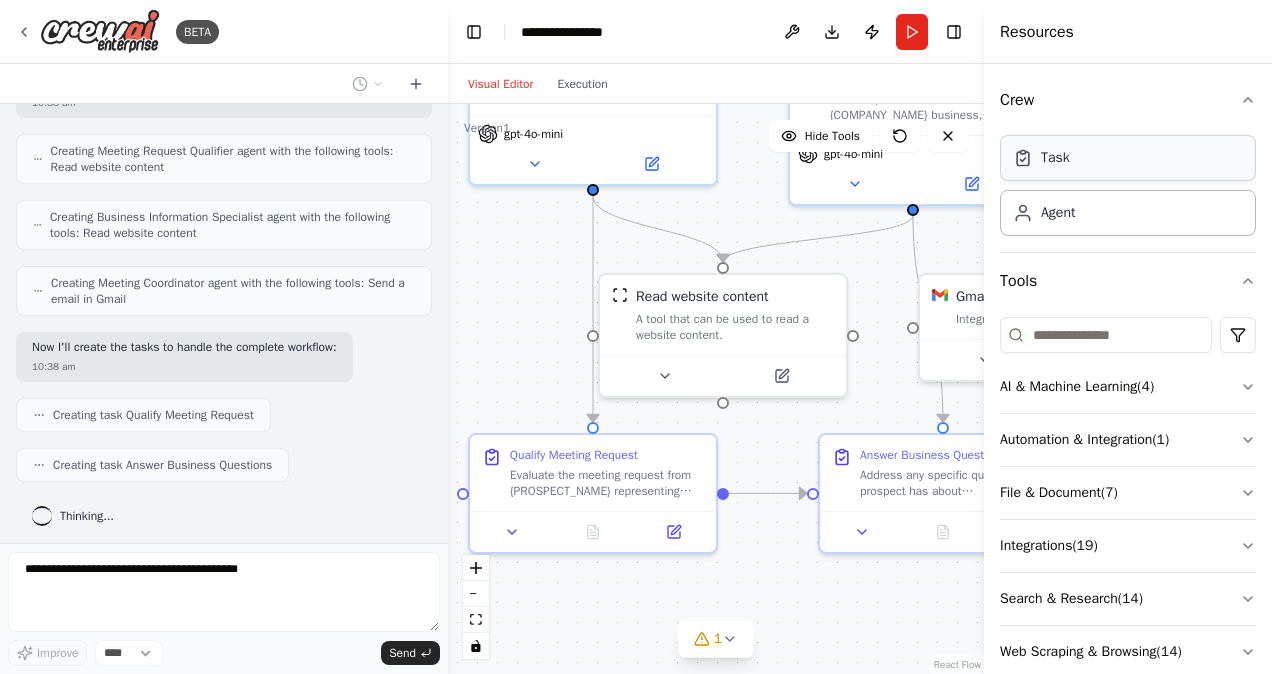 scroll, scrollTop: 647, scrollLeft: 0, axis: vertical 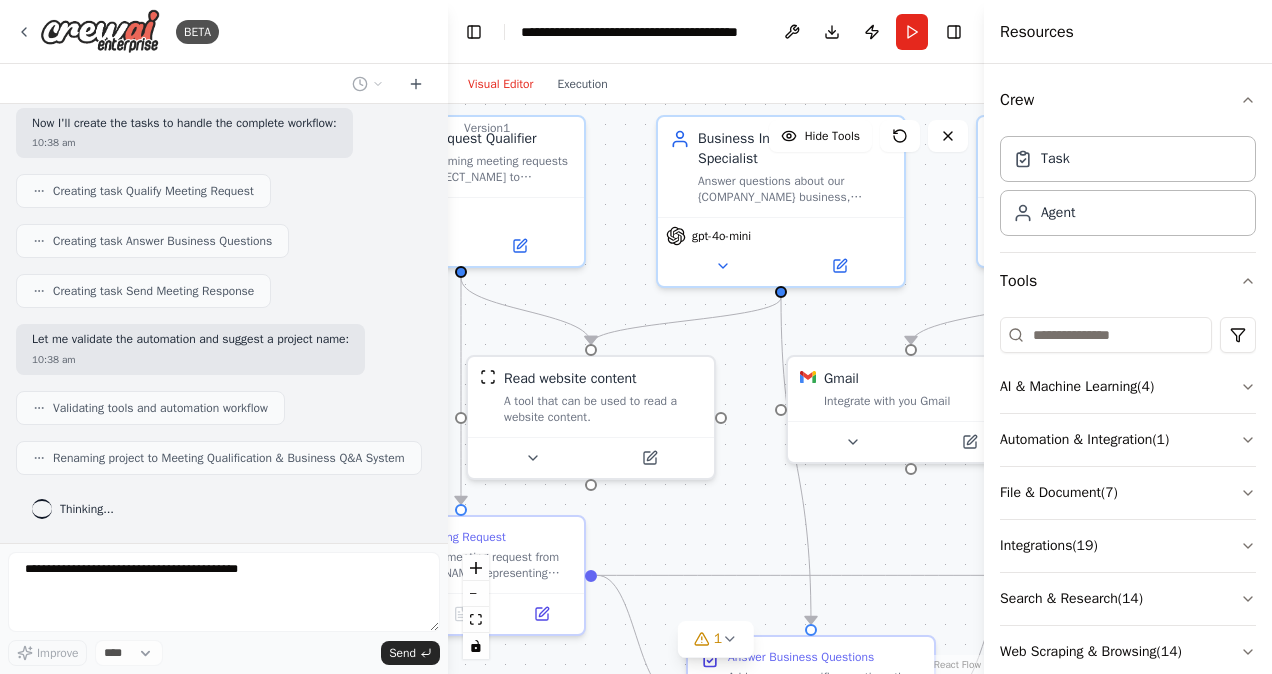 drag, startPoint x: 870, startPoint y: 420, endPoint x: 738, endPoint y: 502, distance: 155.39627 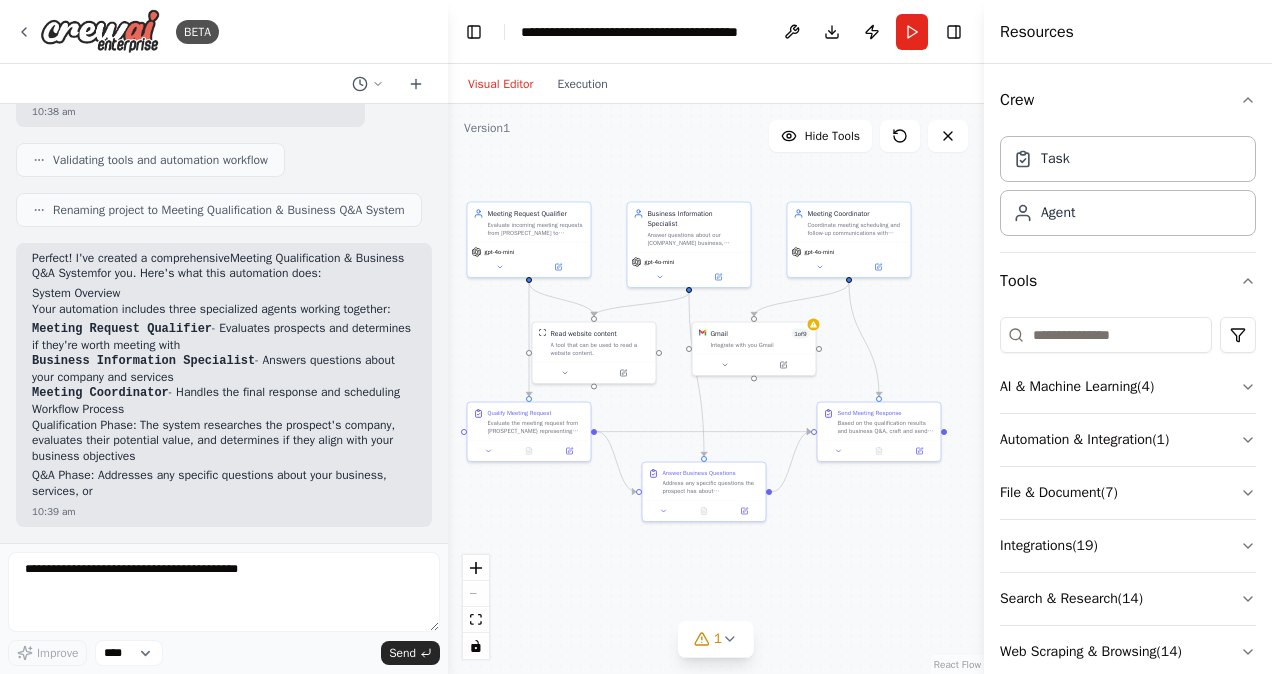 drag, startPoint x: 927, startPoint y: 594, endPoint x: 819, endPoint y: 572, distance: 110.217964 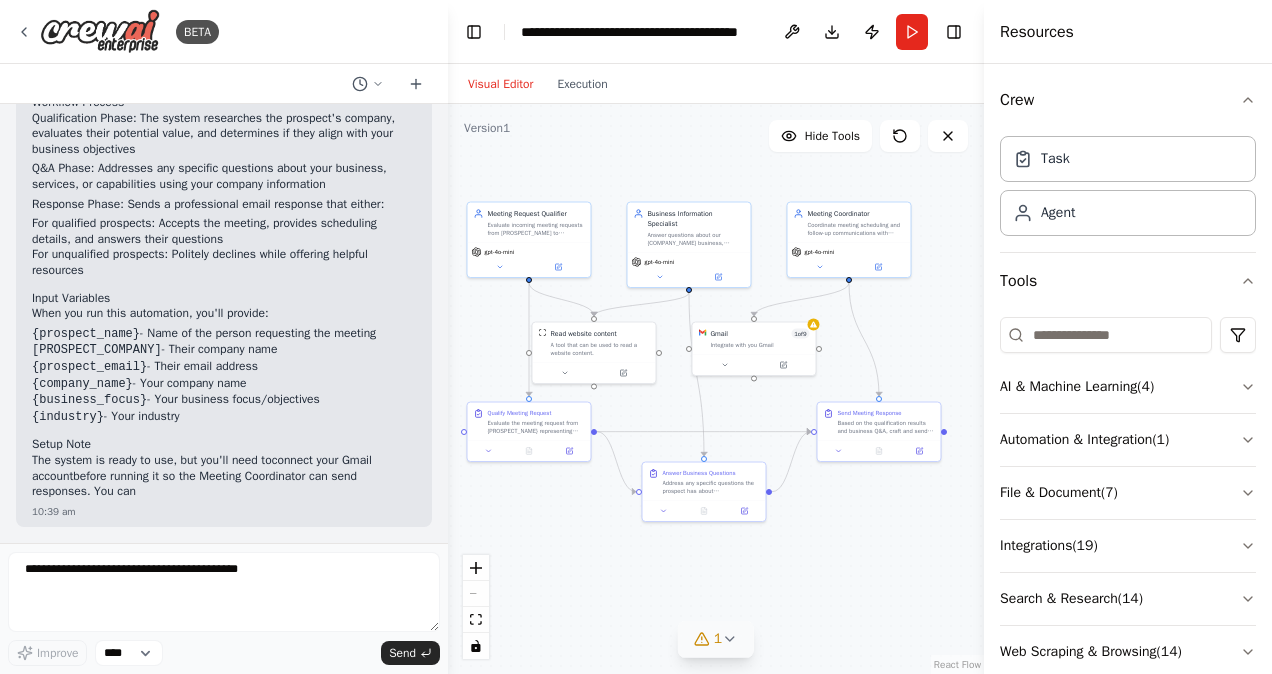 click 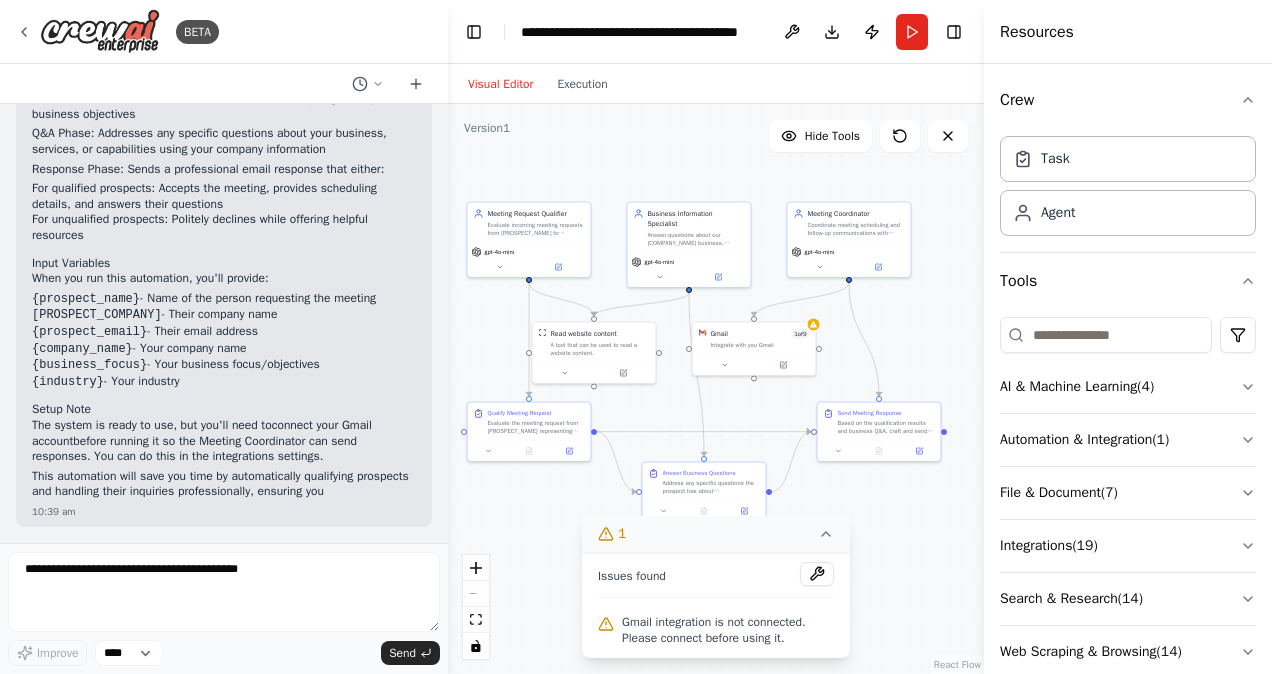 scroll, scrollTop: 1431, scrollLeft: 0, axis: vertical 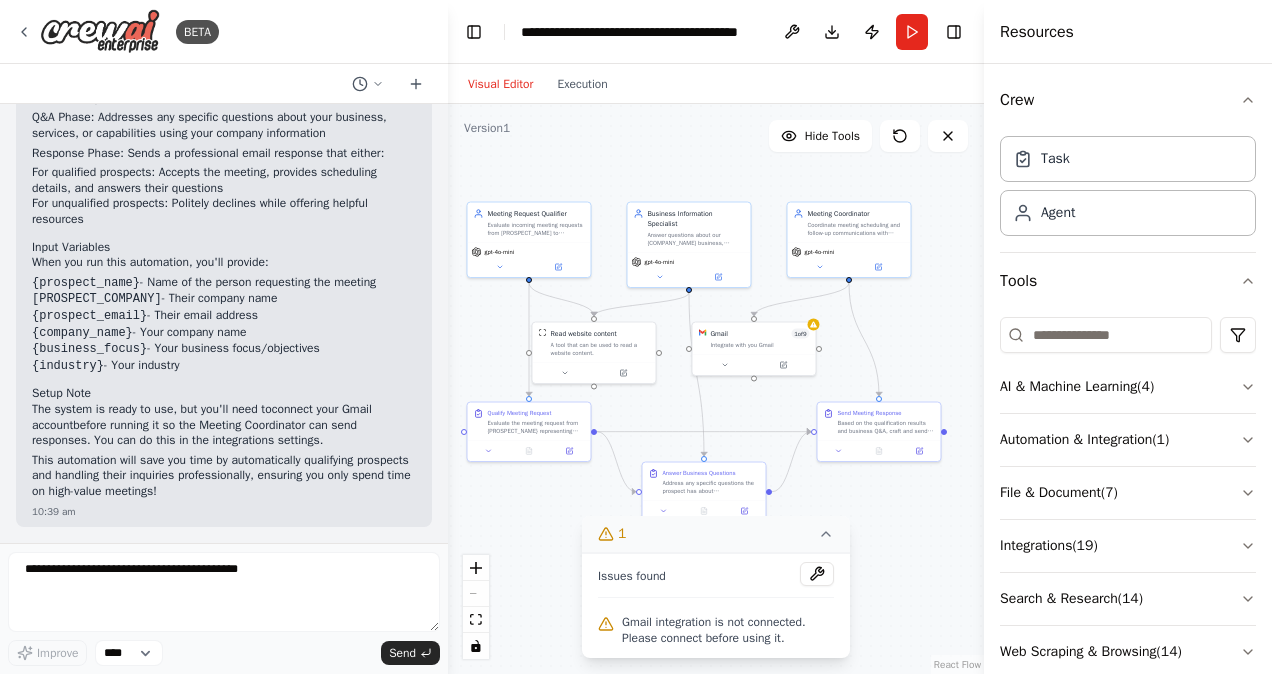 click on ".deletable-edge-delete-btn {
width: 20px;
height: 20px;
border: 0px solid #ffffff;
color: #6b7280;
background-color: #f8fafc;
cursor: pointer;
border-radius: 50%;
font-size: 12px;
padding: 3px;
display: flex;
align-items: center;
justify-content: center;
transition: all 0.2s cubic-bezier(0.4, 0, 0.2, 1);
box-shadow: 0 2px 4px rgba(0, 0, 0, 0.1);
}
.deletable-edge-delete-btn:hover {
background-color: #ef4444;
color: #ffffff;
border-color: #dc2626;
transform: scale(1.1);
box-shadow: 0 4px 12px rgba(239, 68, 68, 0.4);
}
.deletable-edge-delete-btn:active {
transform: scale(0.95);
box-shadow: 0 2px 4px rgba(239, 68, 68, 0.3);
}
Meeting Request Qualifier gpt-4o-mini Read website content Gmail 1 9" at bounding box center [716, 389] 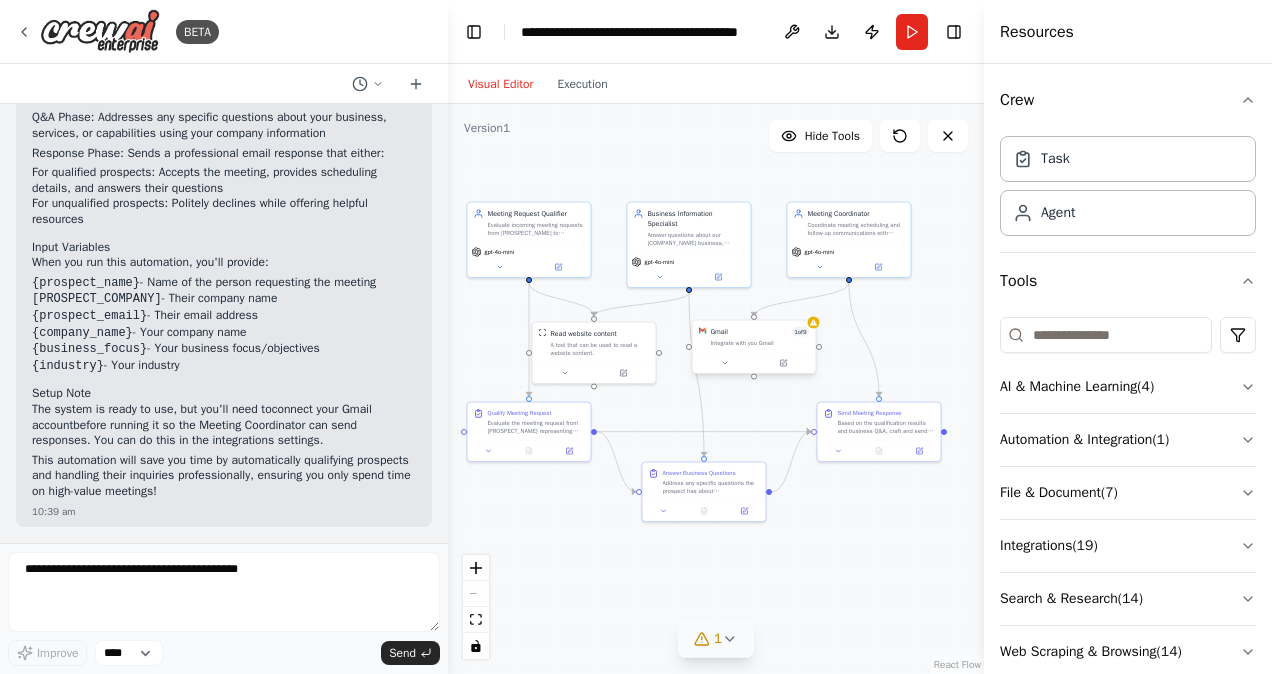 click on "Integrate with you Gmail" at bounding box center [760, 343] 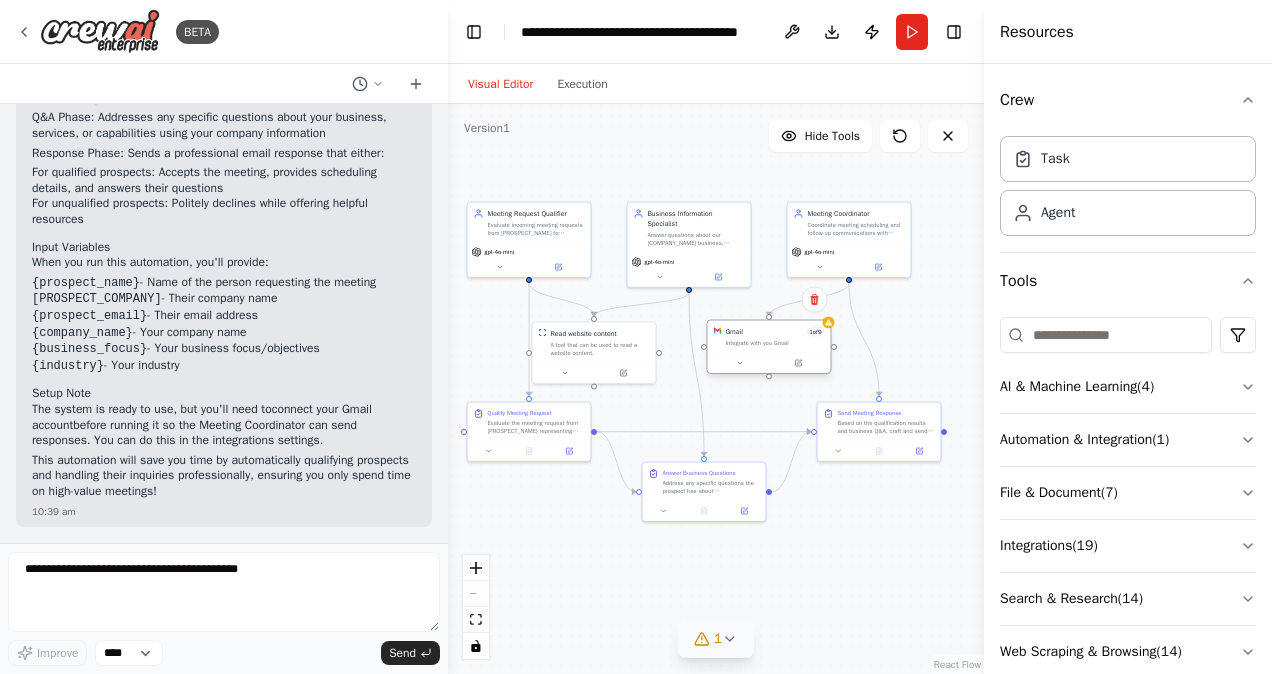 click on "Gmail 1  of  9 Integrate with you Gmail" at bounding box center (769, 337) 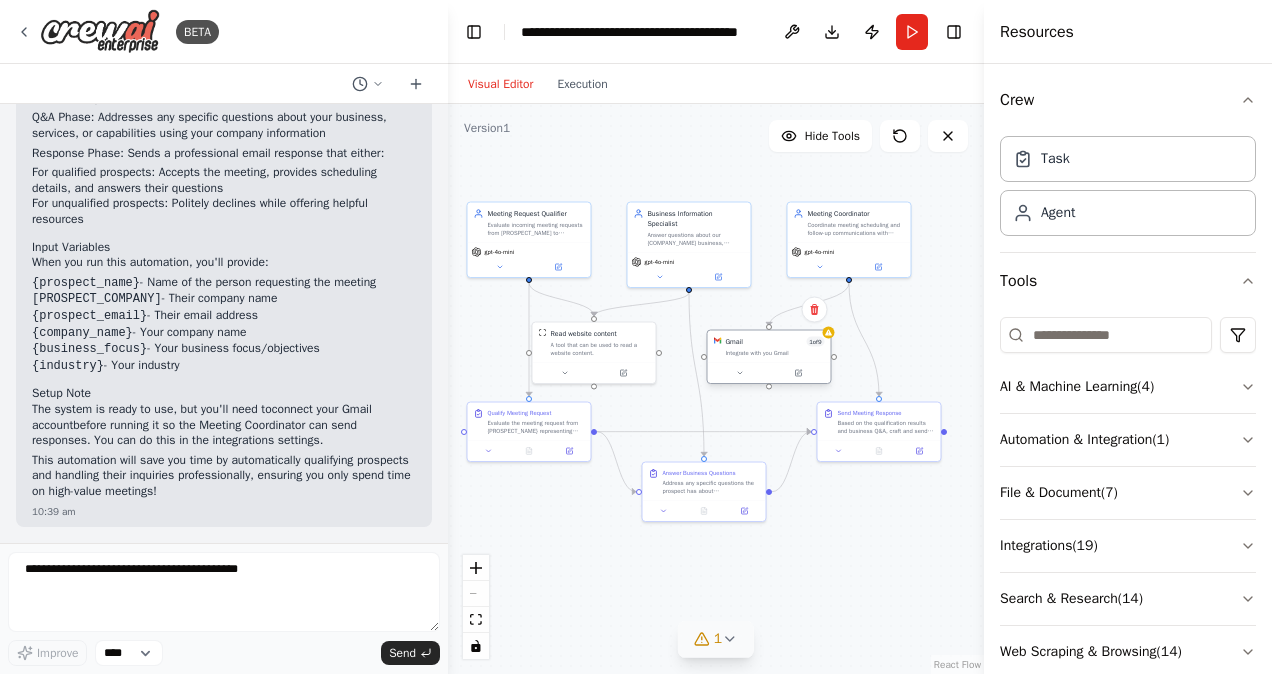 click on "Gmail 1  of  9 Integrate with you Gmail" at bounding box center [769, 347] 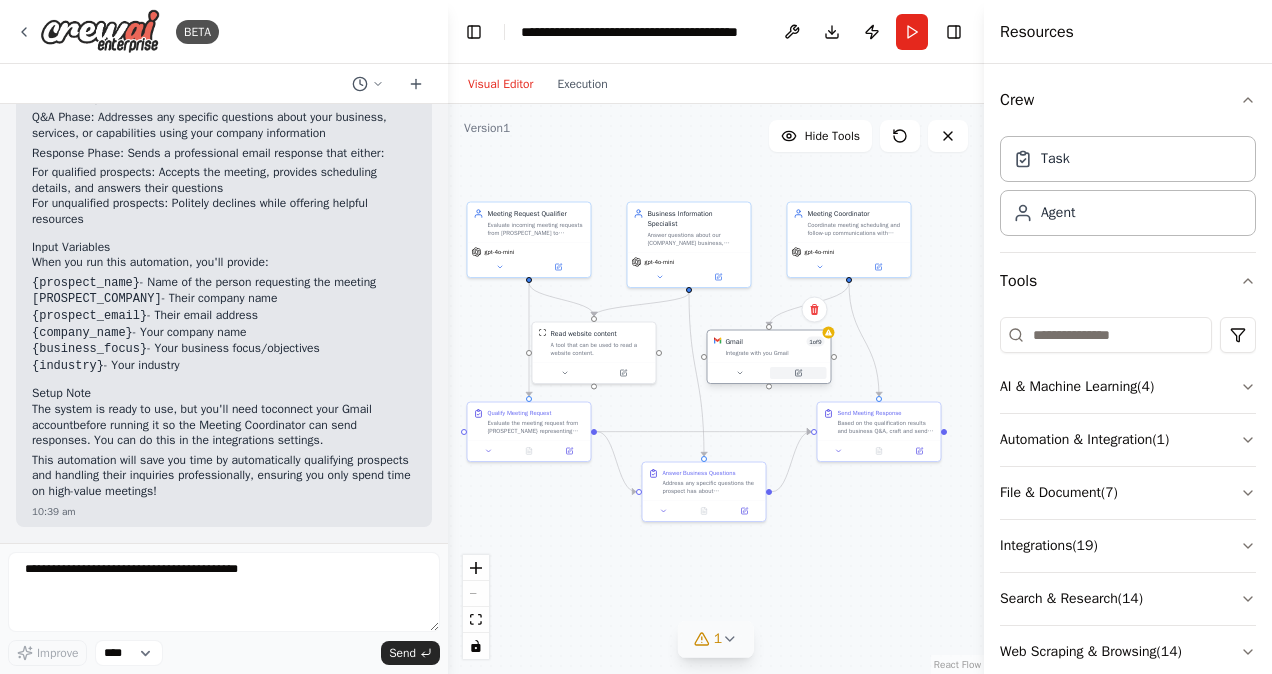 click 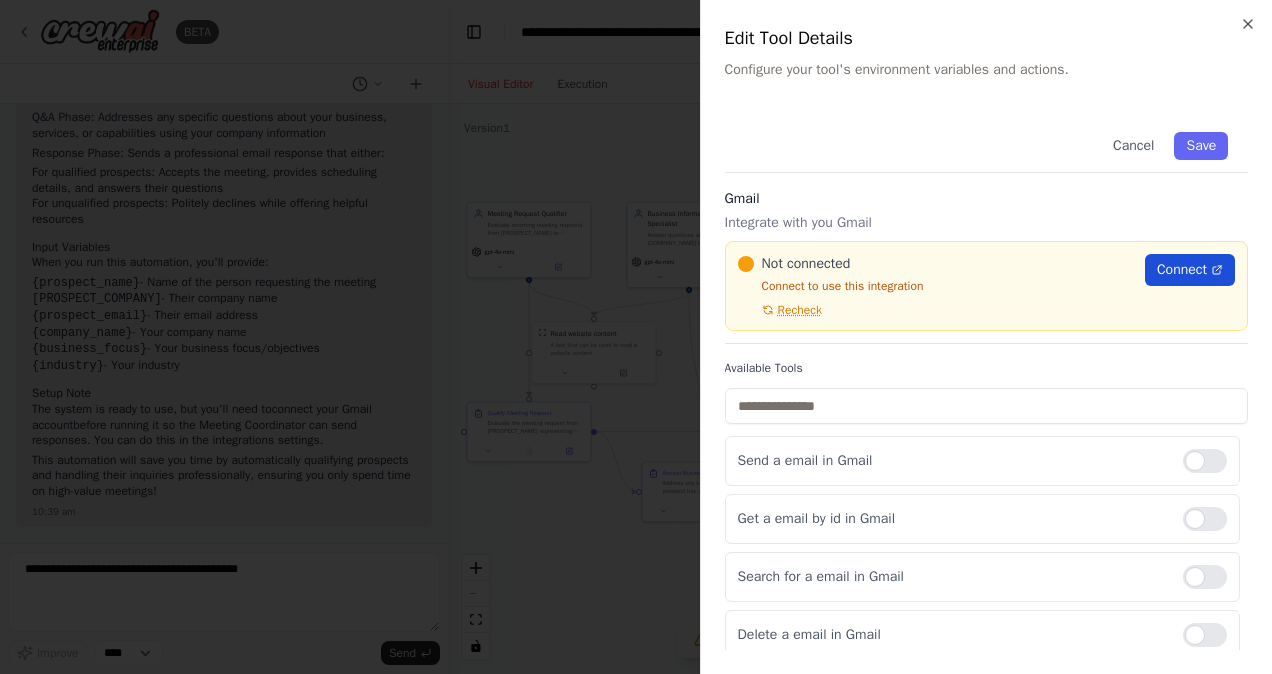click on "Connect" at bounding box center [1182, 270] 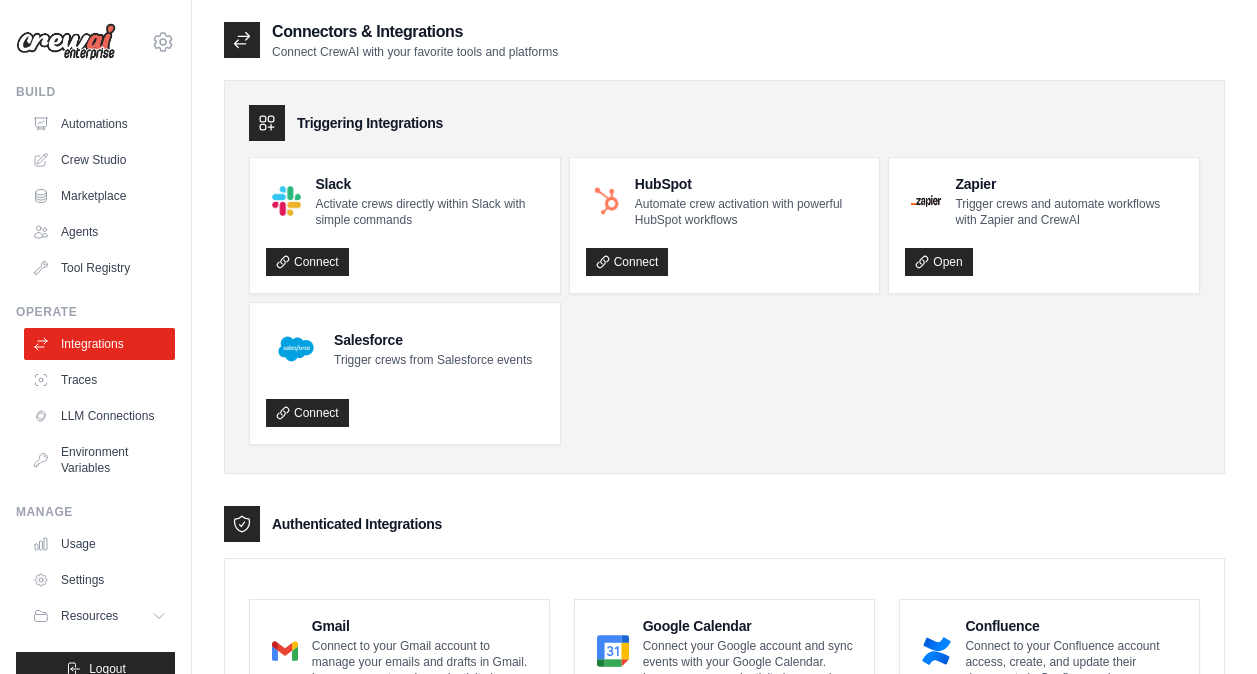 scroll, scrollTop: 0, scrollLeft: 0, axis: both 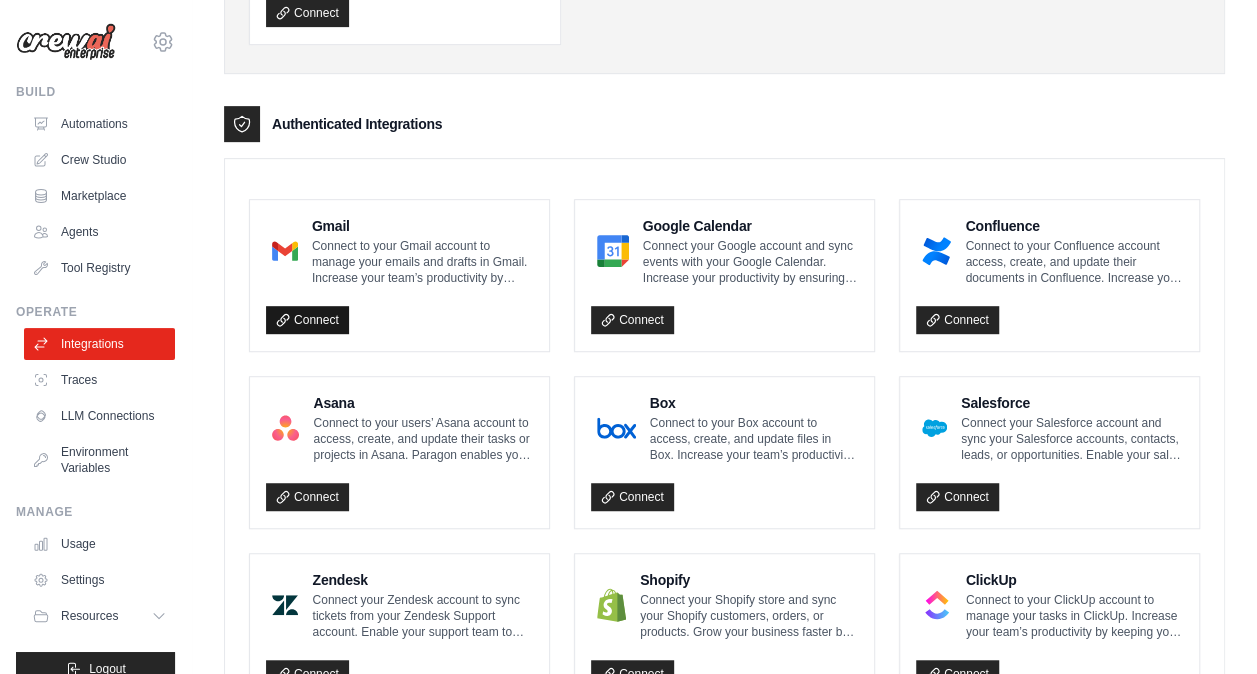 click on "Connect" at bounding box center [307, 320] 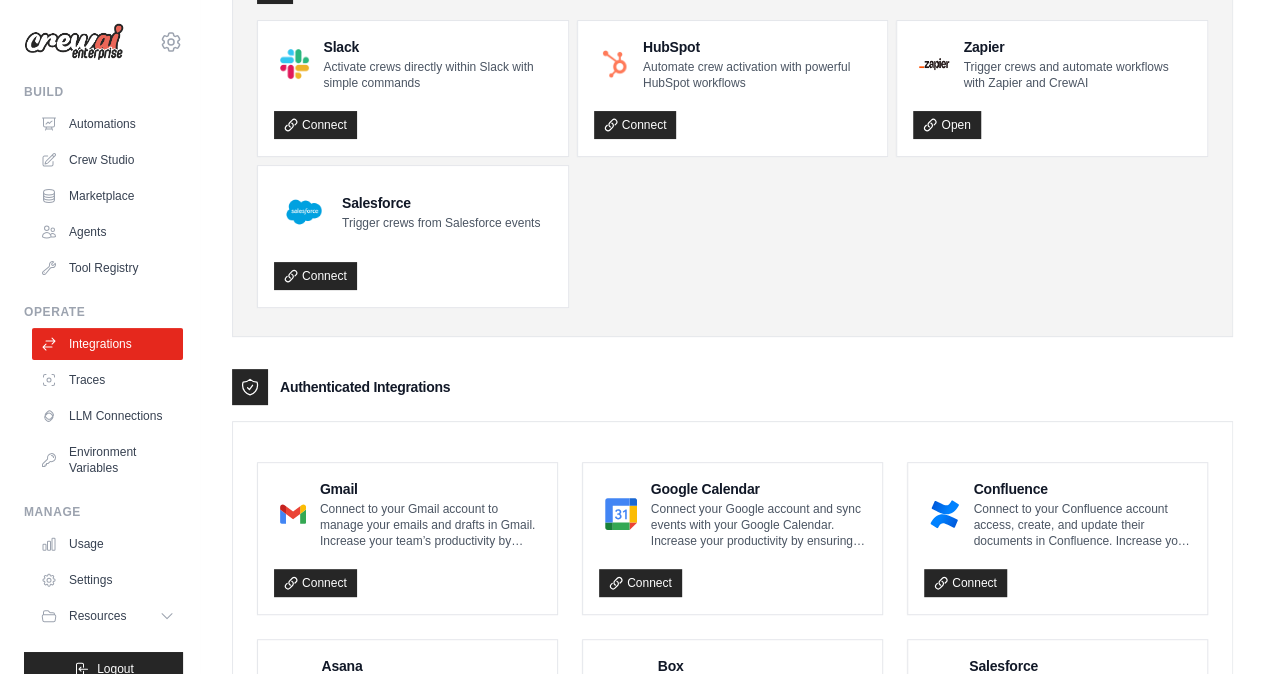 scroll, scrollTop: 0, scrollLeft: 0, axis: both 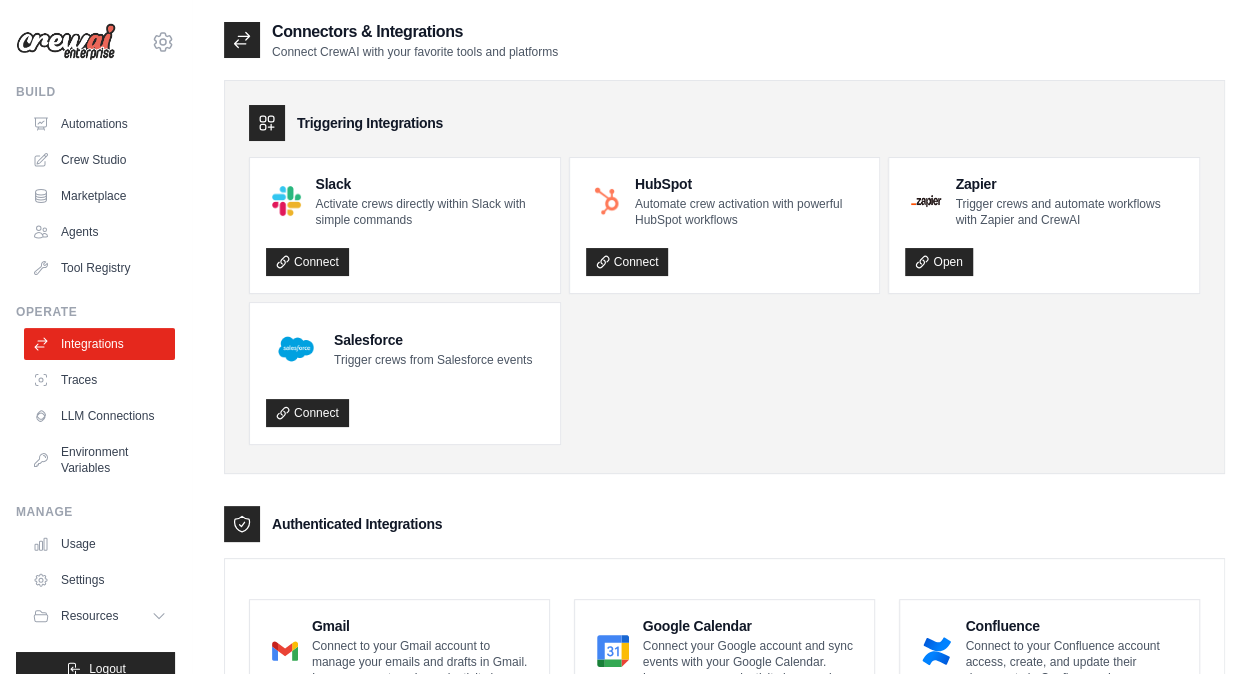 click on "Build" at bounding box center (95, 92) 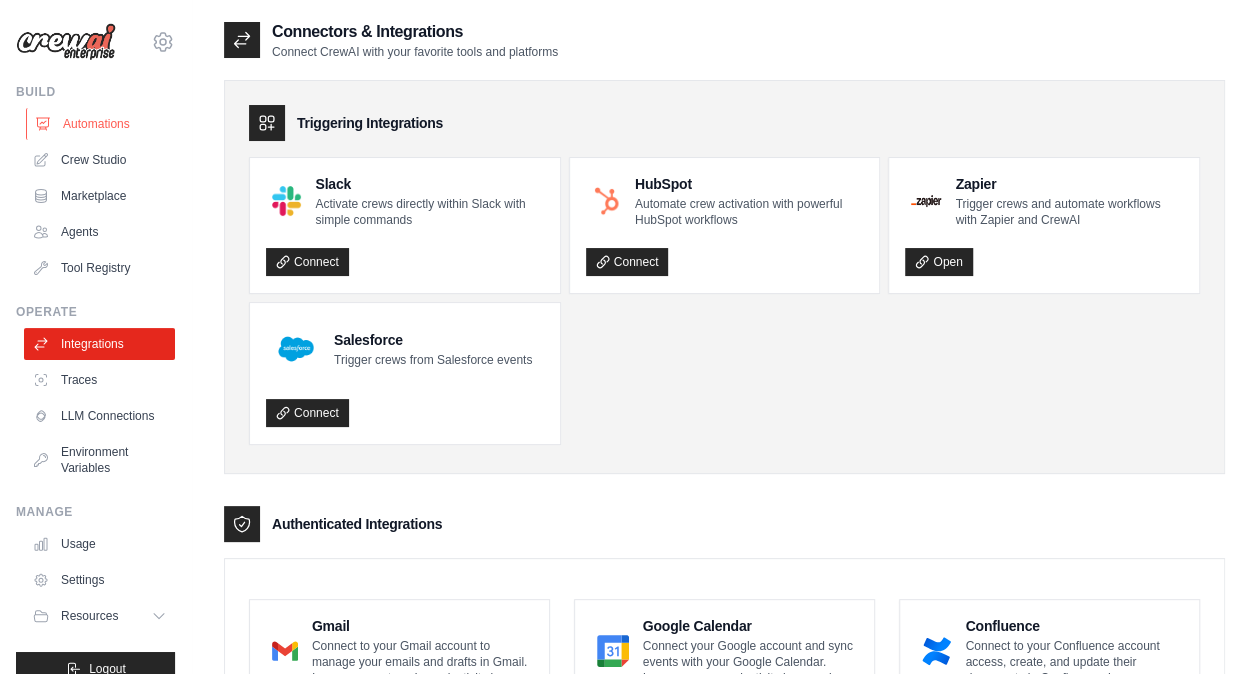 click on "Automations" at bounding box center (101, 124) 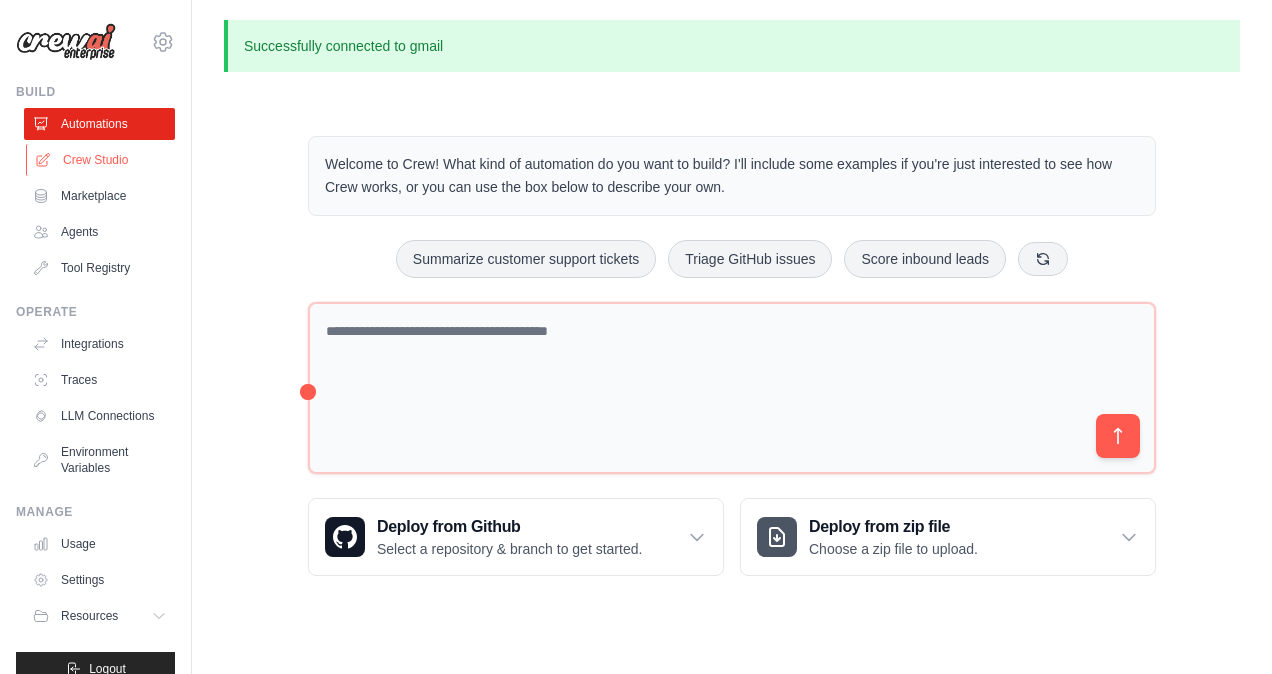 click on "Crew Studio" at bounding box center (101, 160) 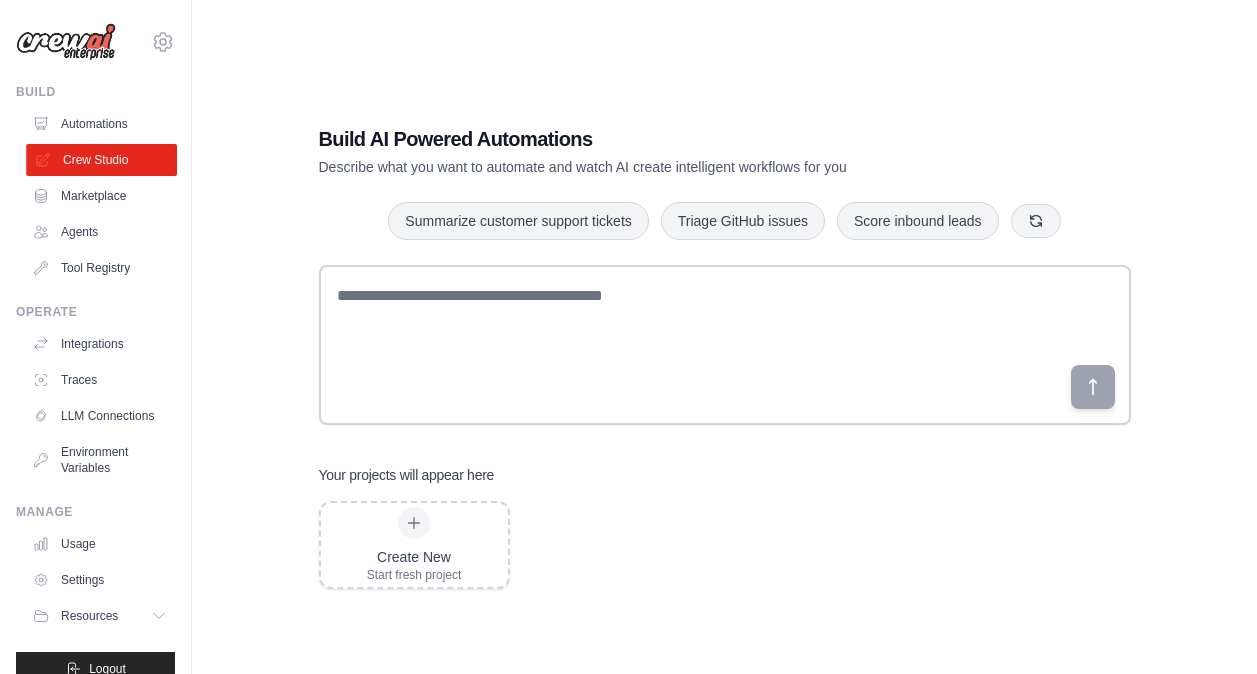 scroll, scrollTop: 0, scrollLeft: 0, axis: both 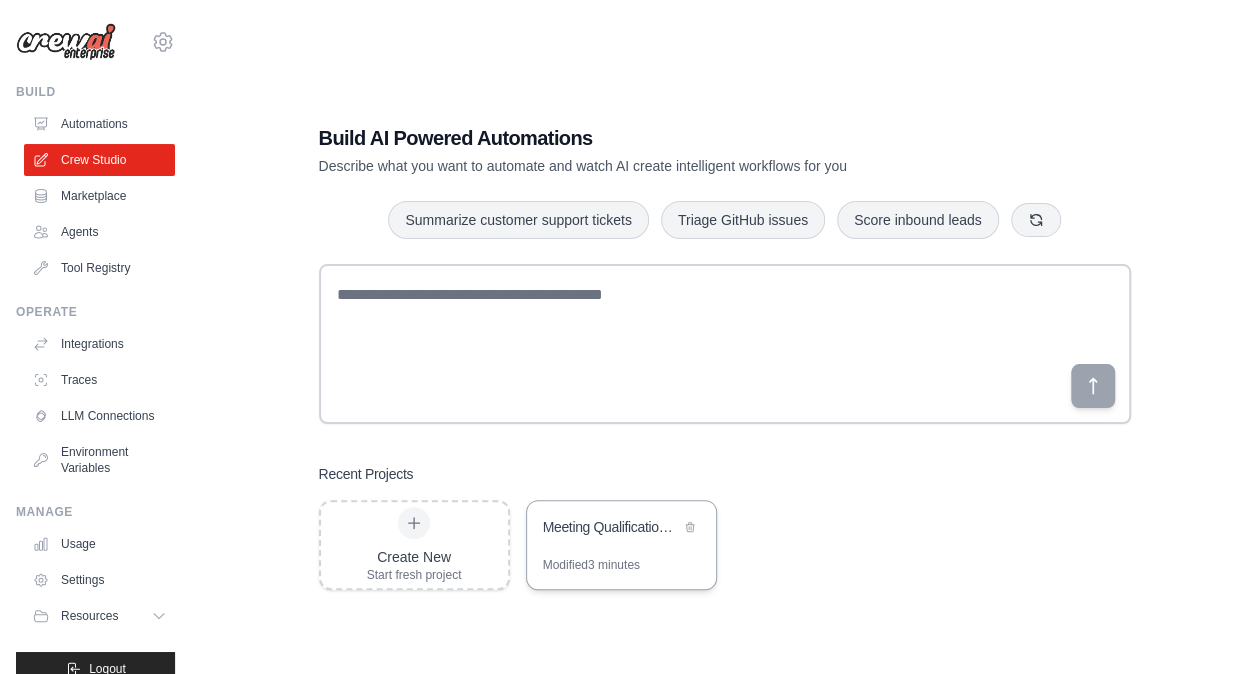 click on "Meeting Qualification & Business Q&A System" at bounding box center (621, 529) 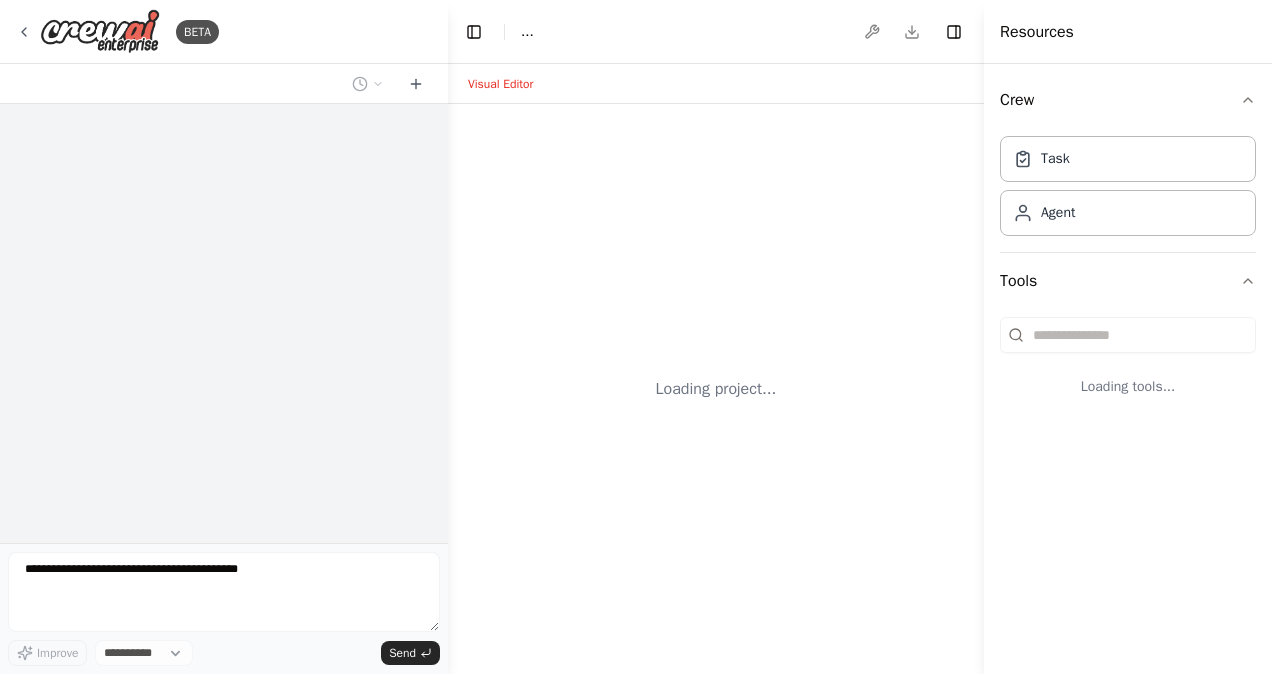 scroll, scrollTop: 0, scrollLeft: 0, axis: both 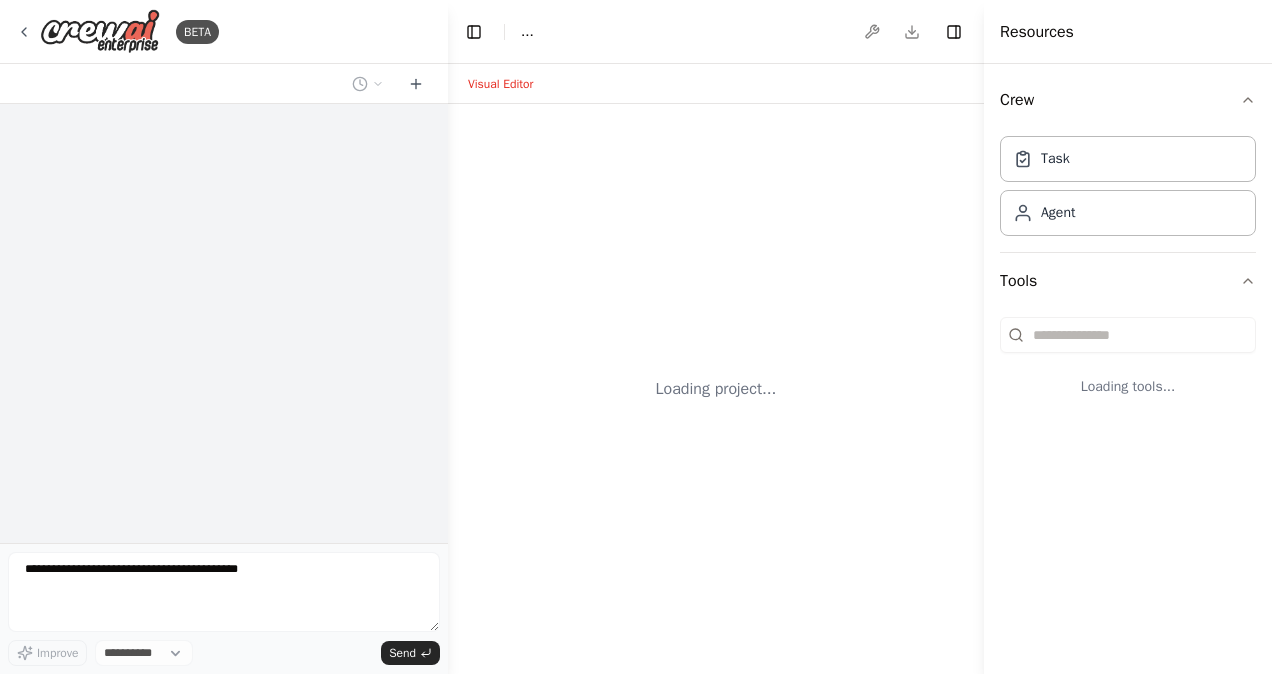 select on "****" 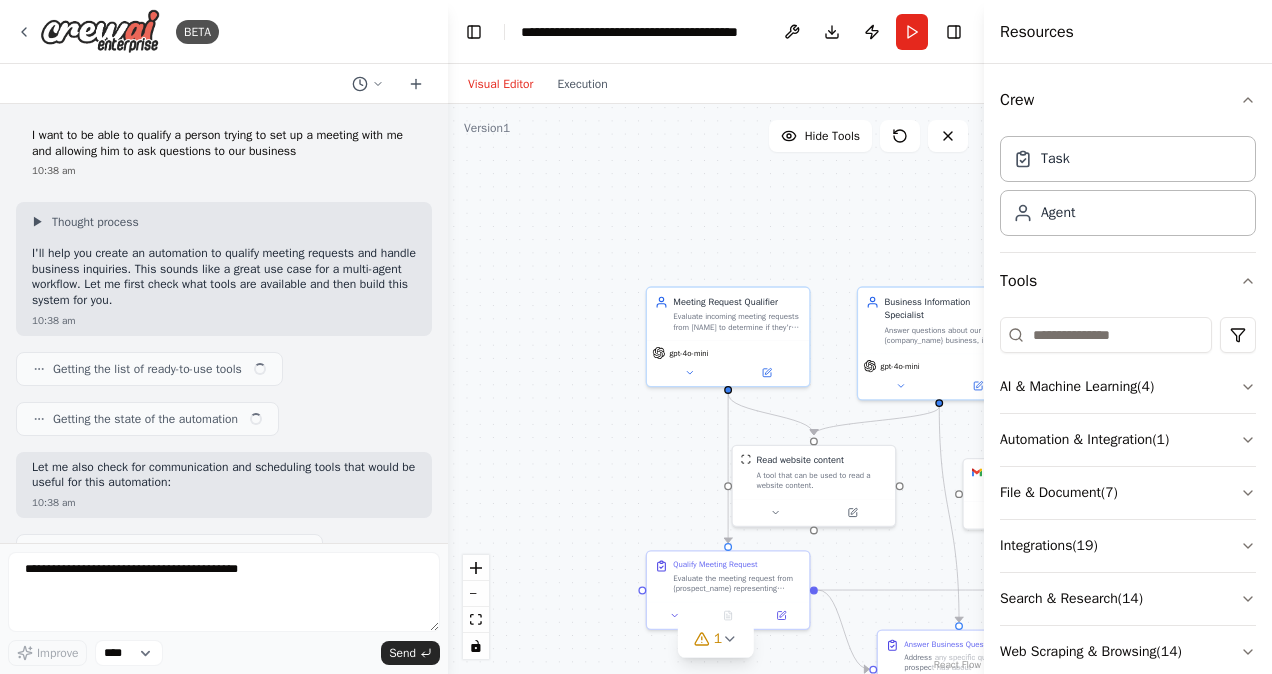 scroll, scrollTop: 447, scrollLeft: 0, axis: vertical 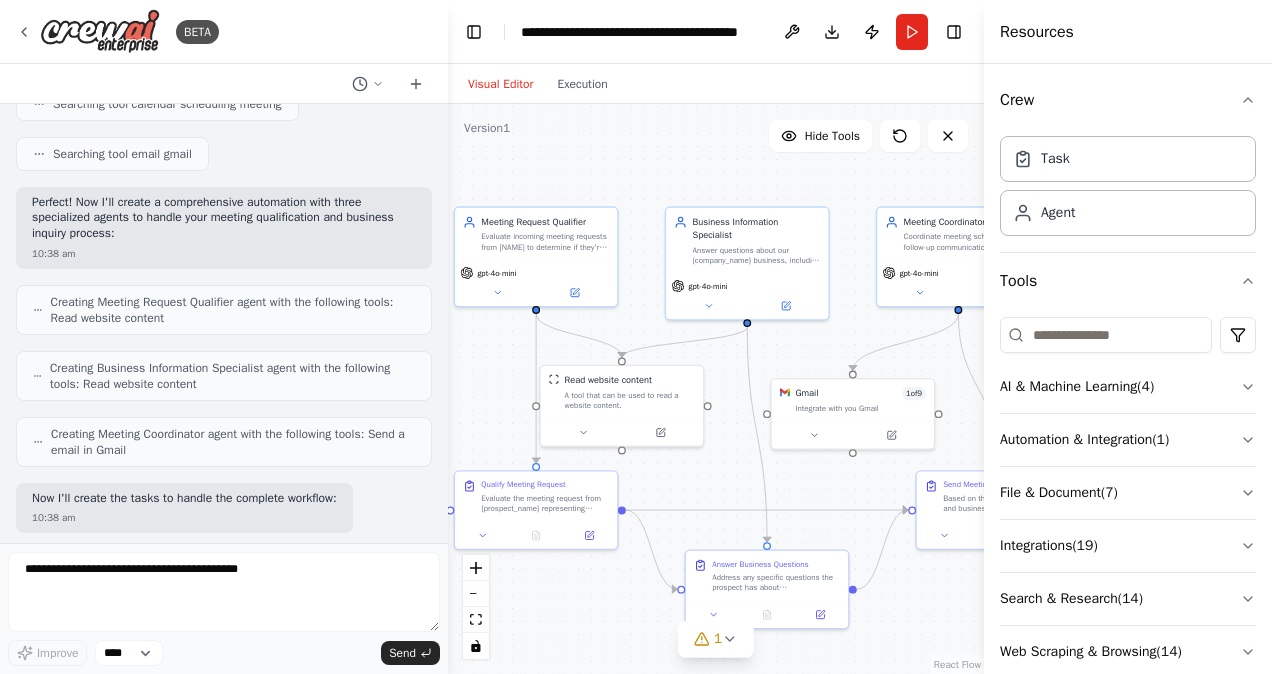 drag, startPoint x: 826, startPoint y: 236, endPoint x: 690, endPoint y: 180, distance: 147.07822 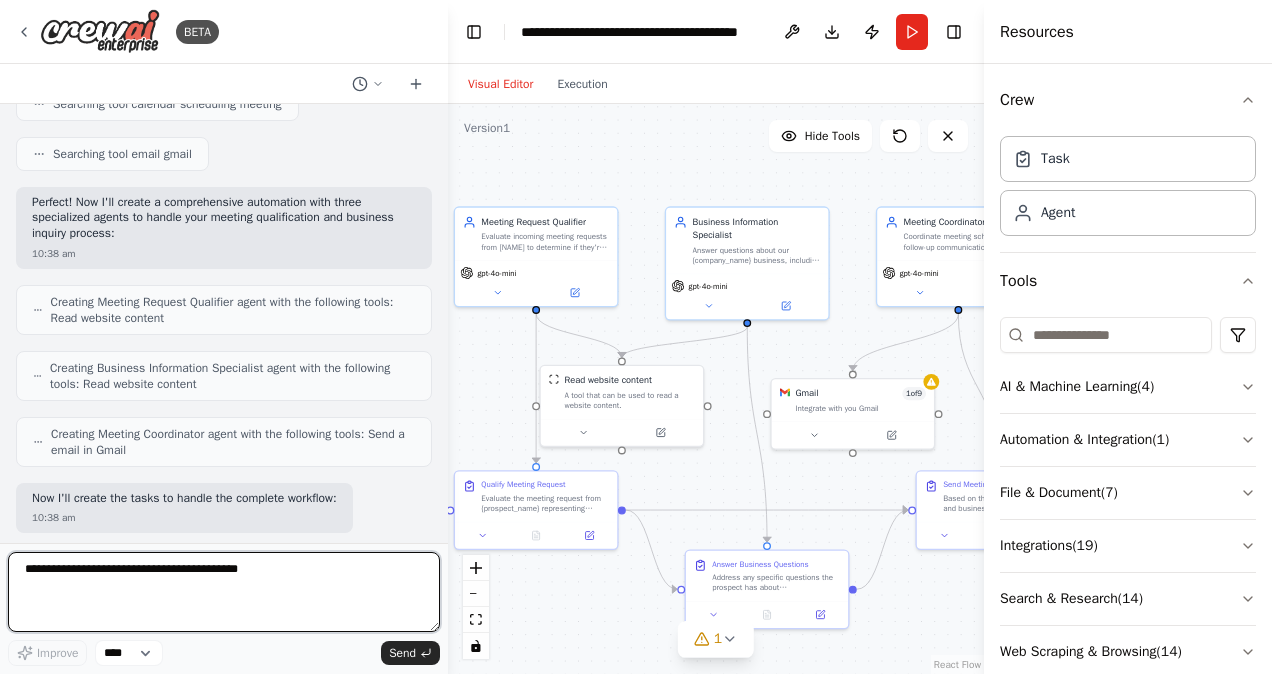click at bounding box center (224, 592) 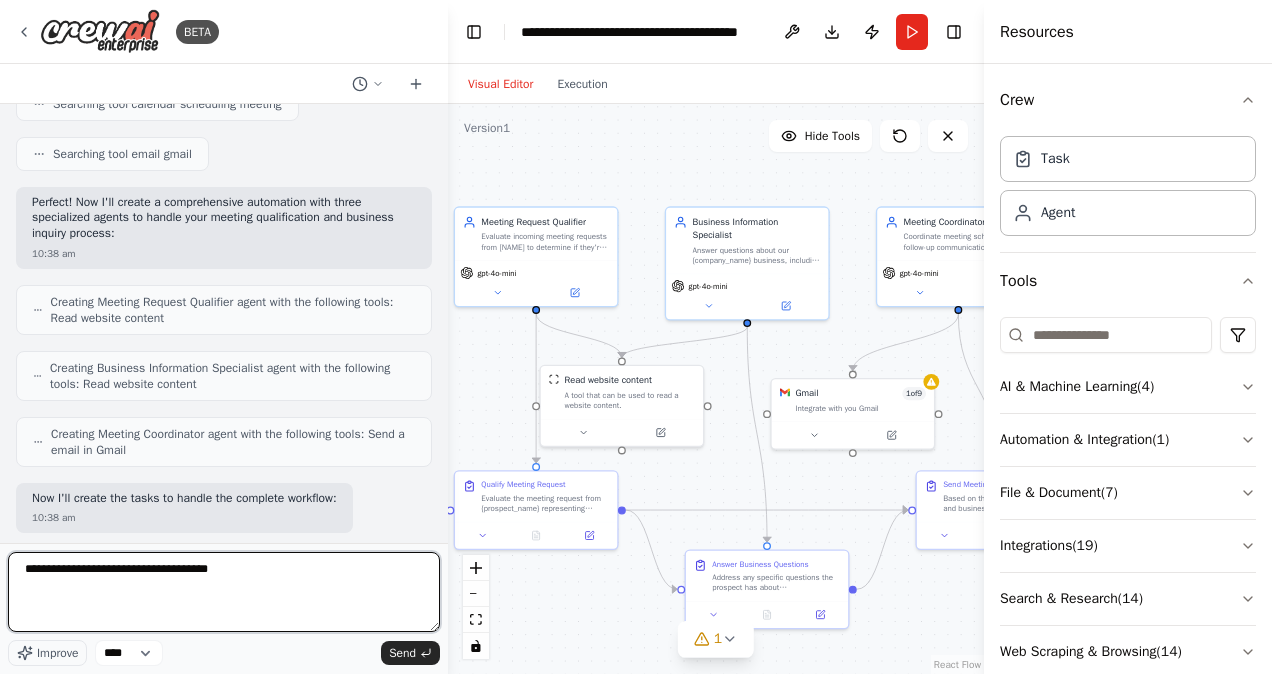 type on "**********" 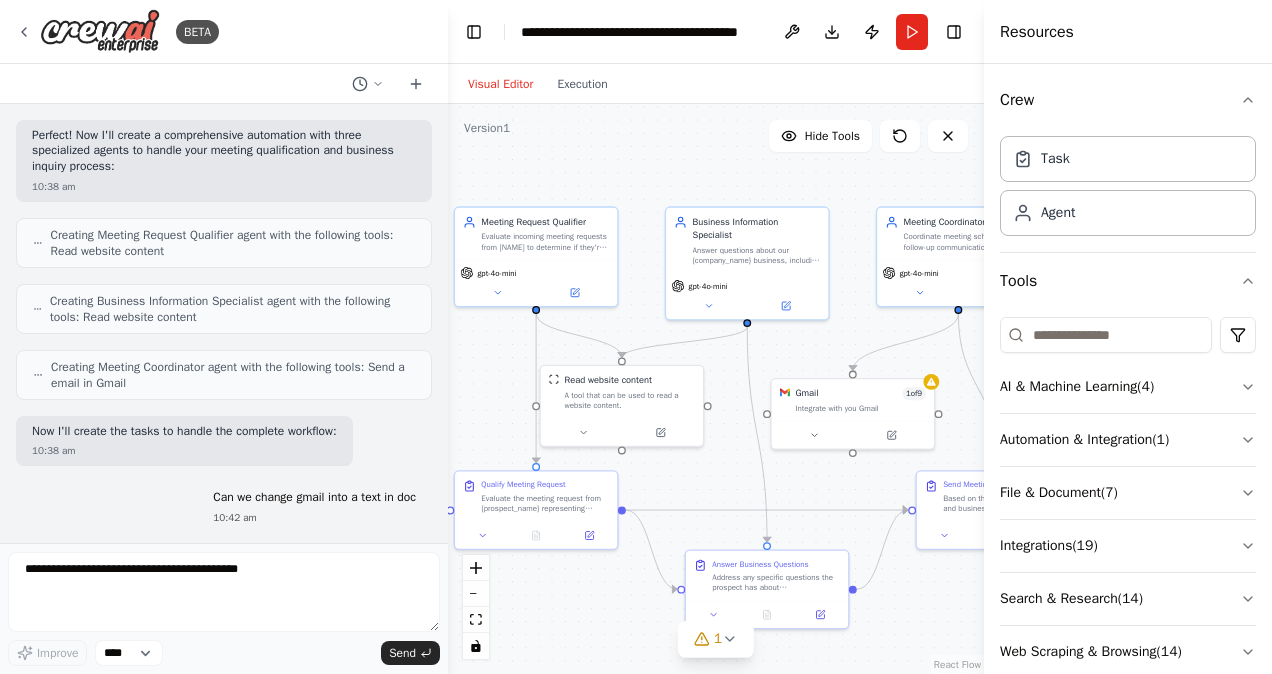 scroll, scrollTop: 566, scrollLeft: 0, axis: vertical 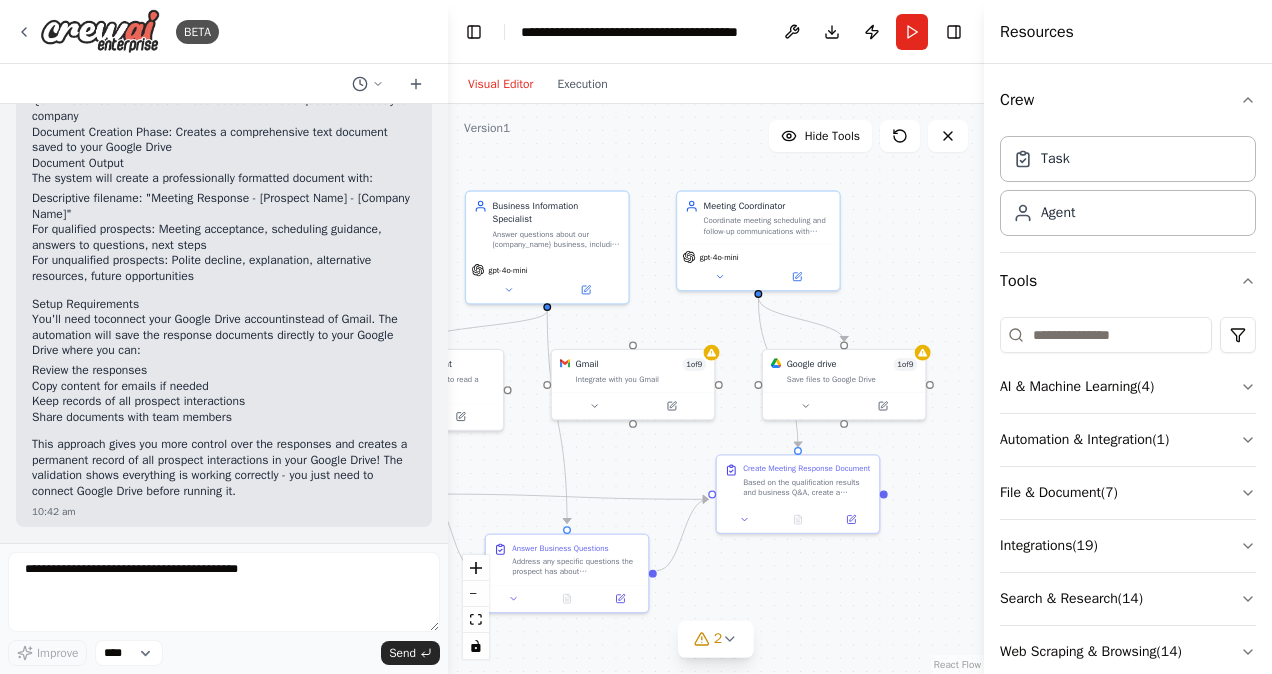 drag, startPoint x: 848, startPoint y: 480, endPoint x: 648, endPoint y: 464, distance: 200.63898 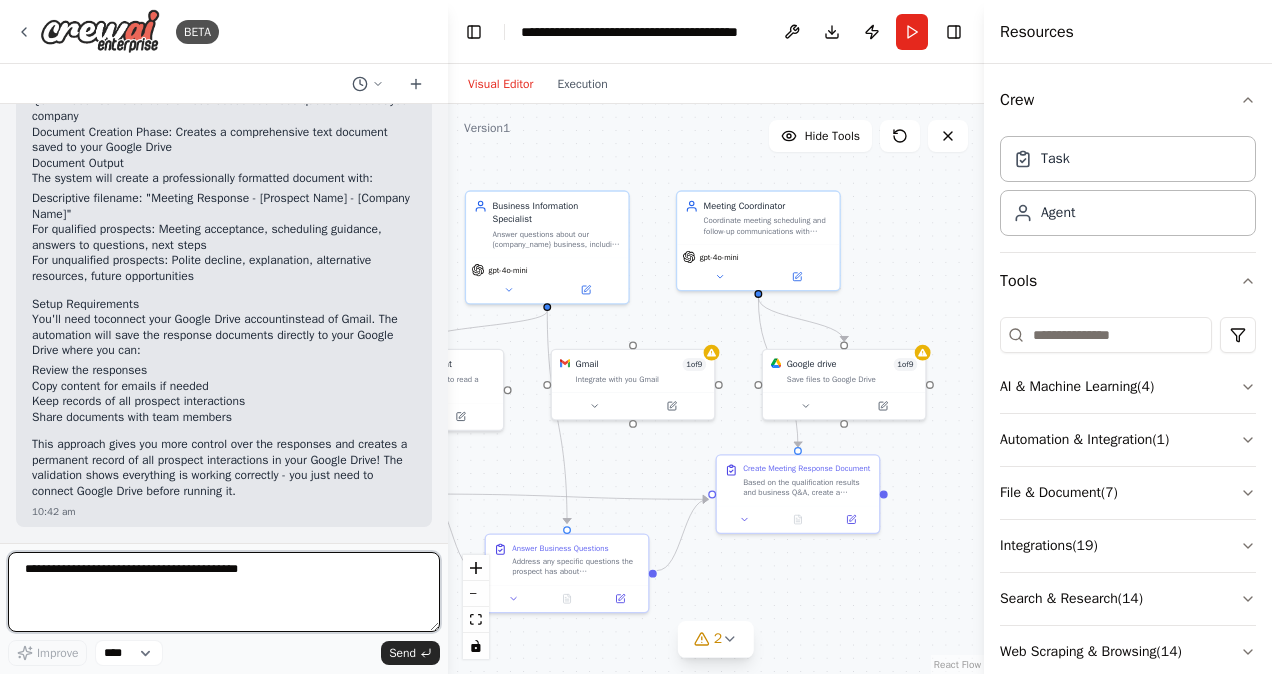 click at bounding box center (224, 592) 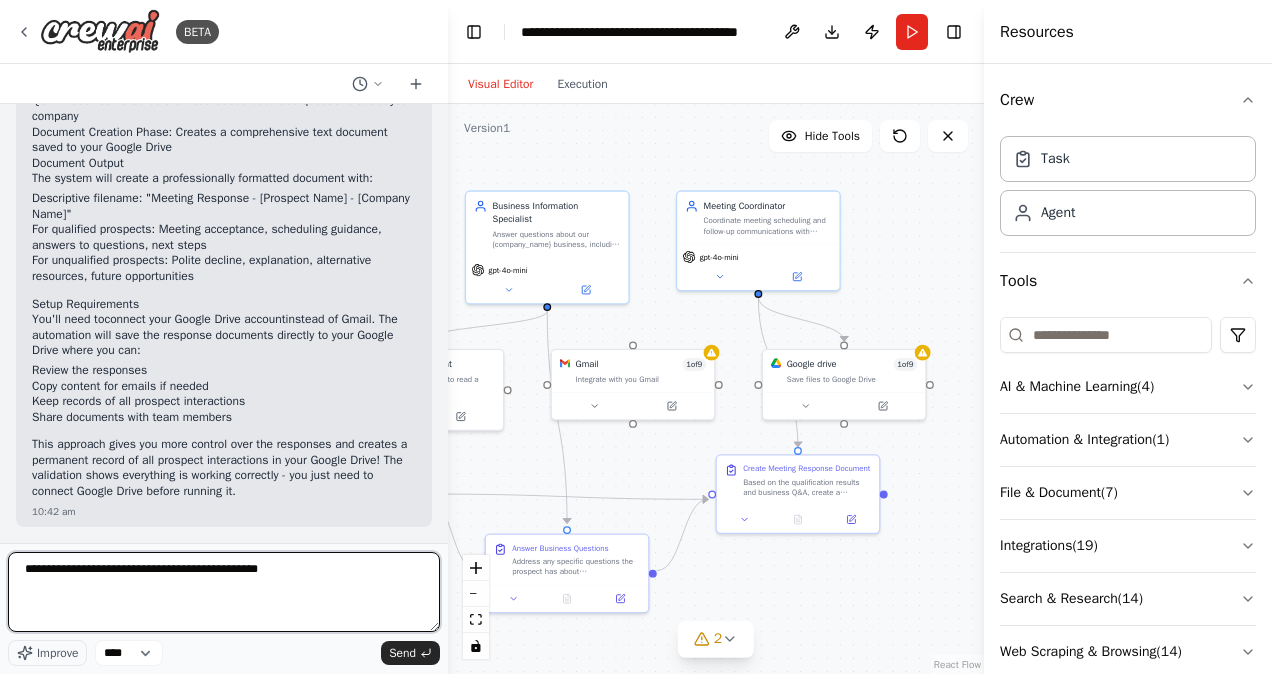 type on "**********" 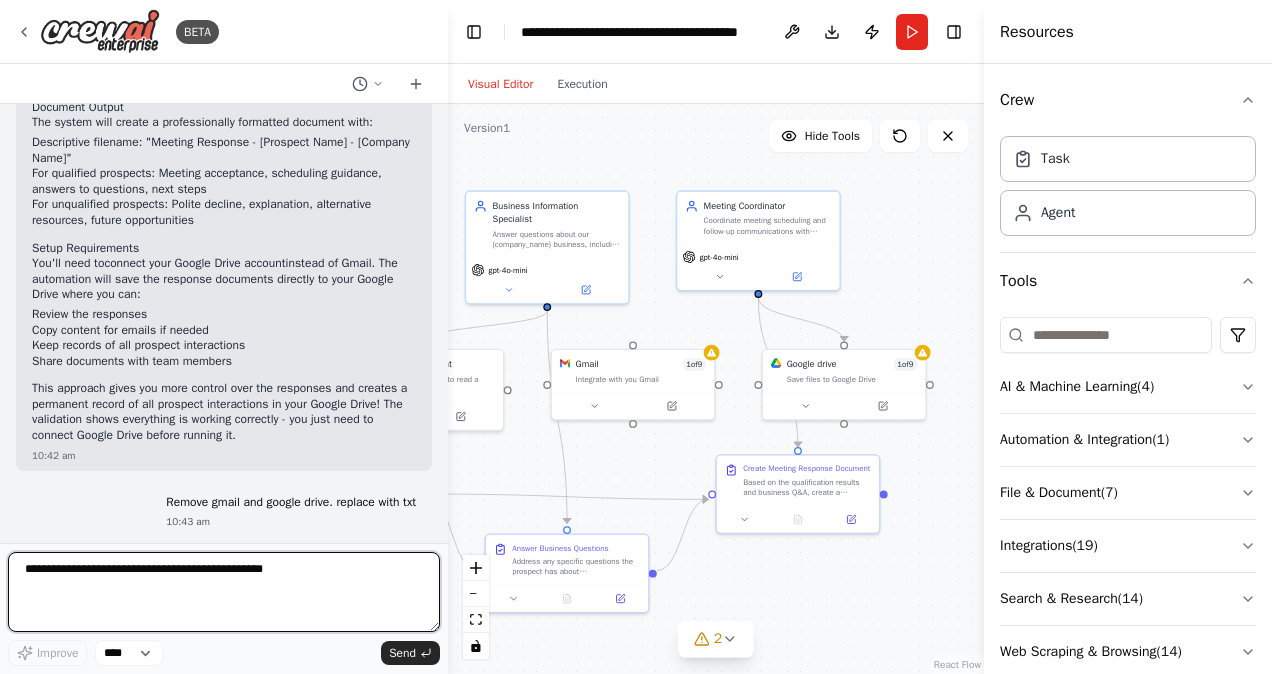 type 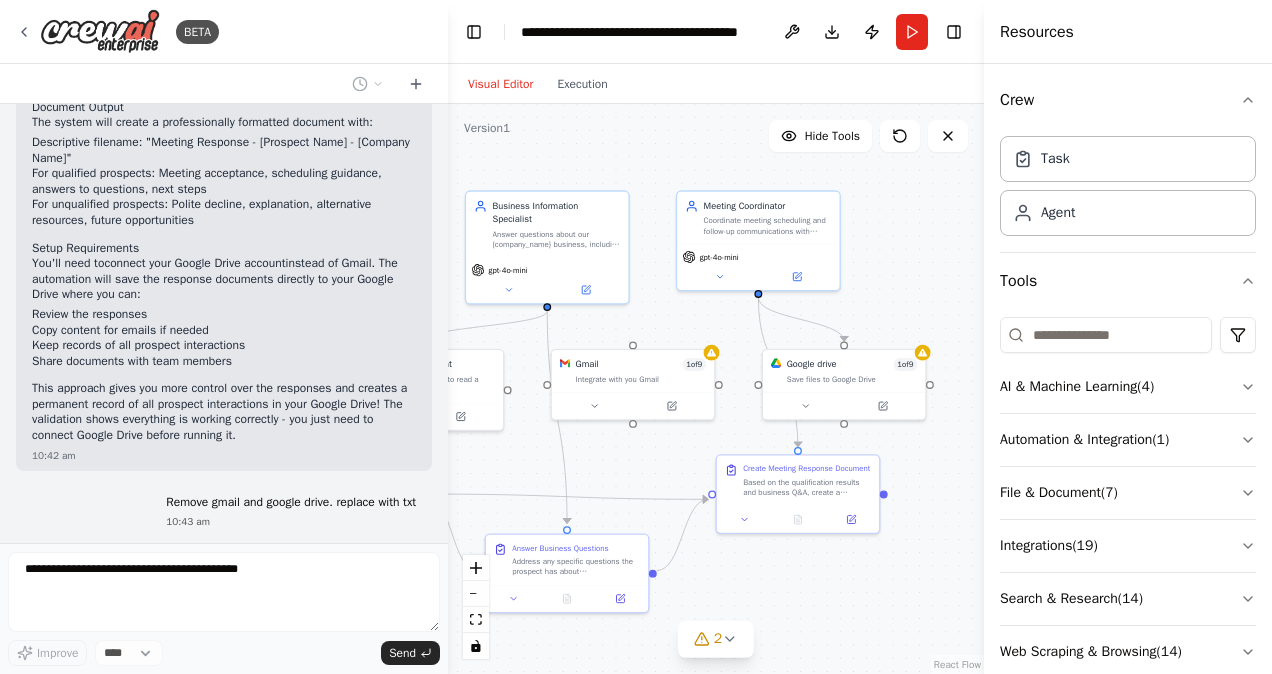 scroll, scrollTop: 1880, scrollLeft: 0, axis: vertical 